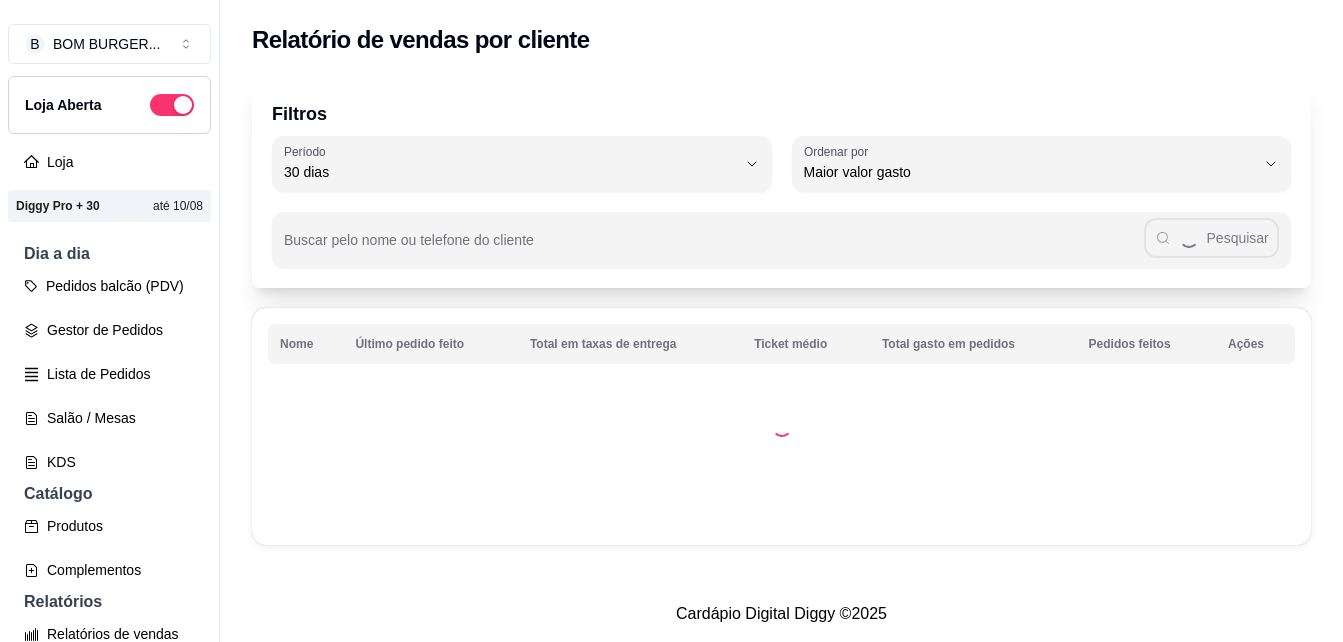 select on "30" 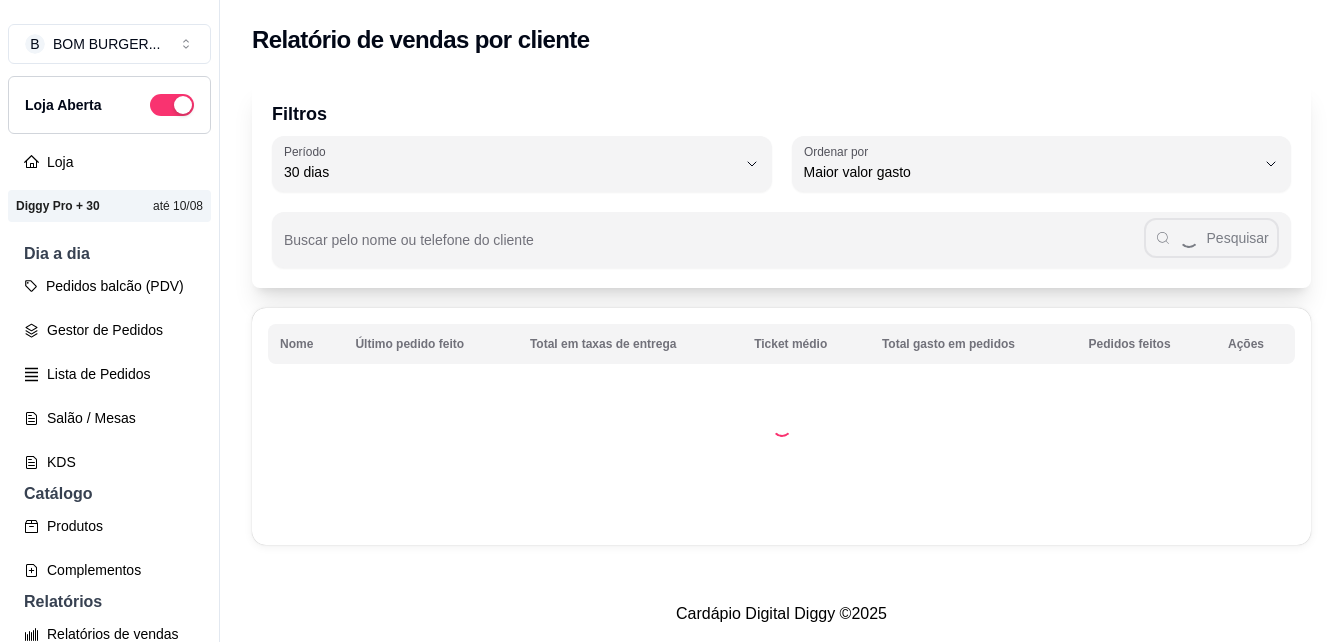 scroll, scrollTop: 0, scrollLeft: 0, axis: both 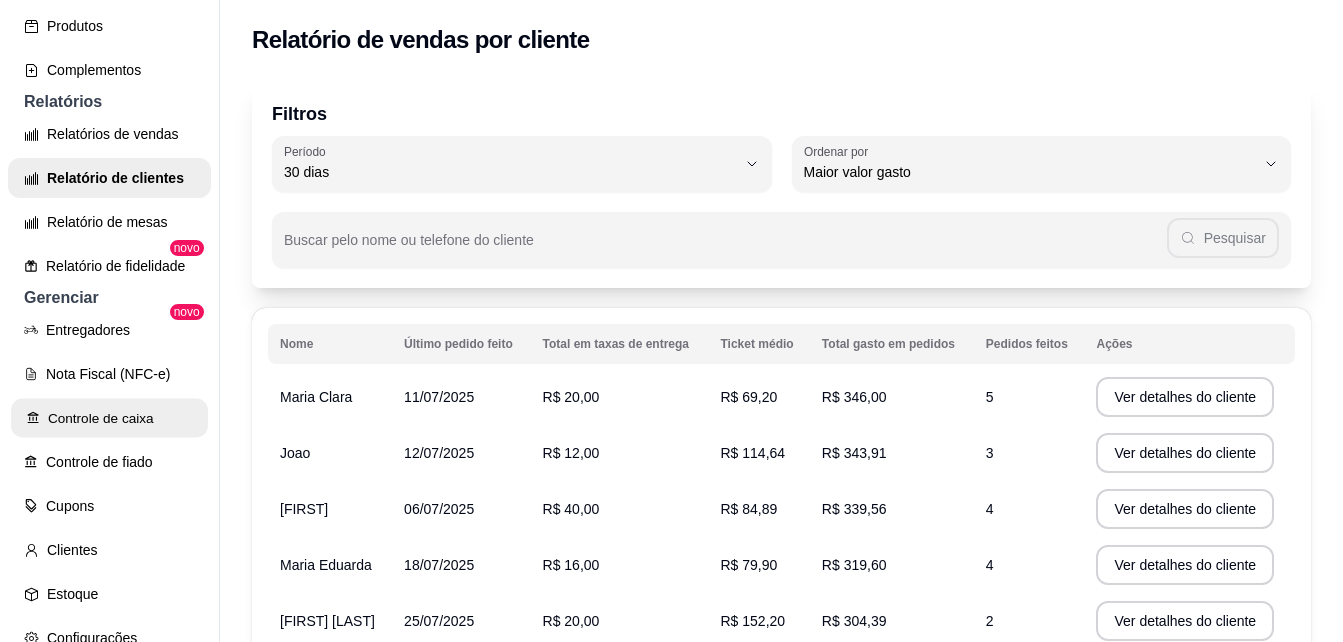 click on "Controle de caixa" at bounding box center [109, 418] 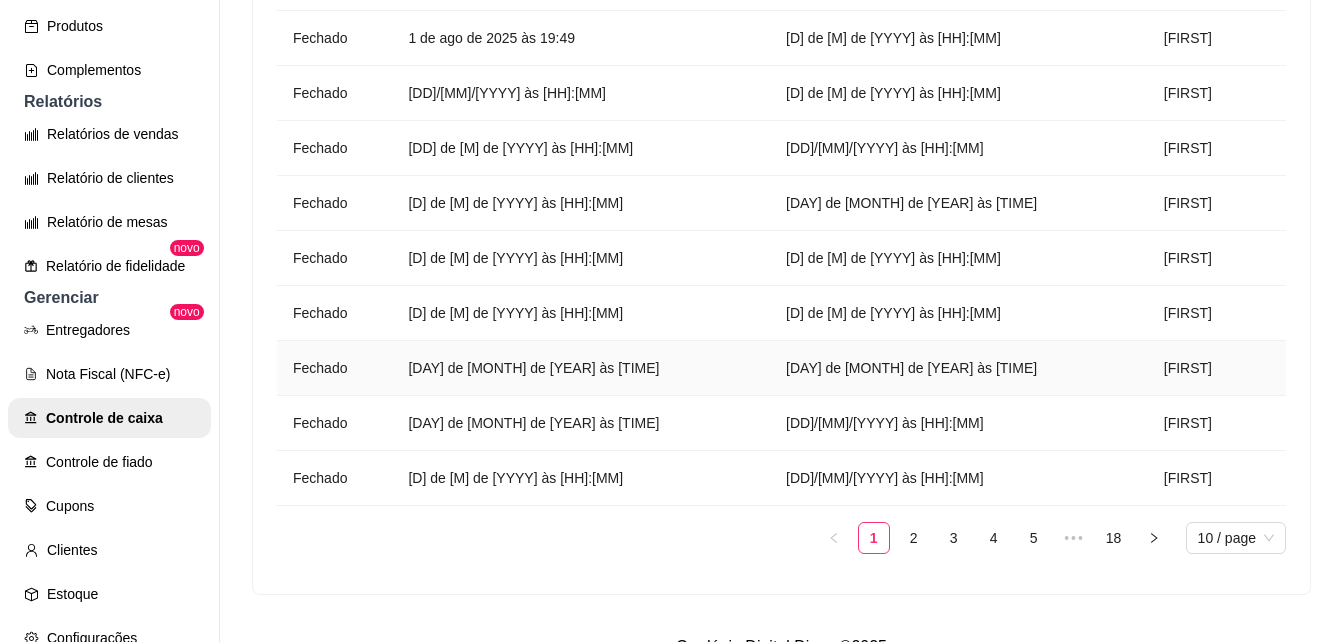 scroll, scrollTop: 328, scrollLeft: 0, axis: vertical 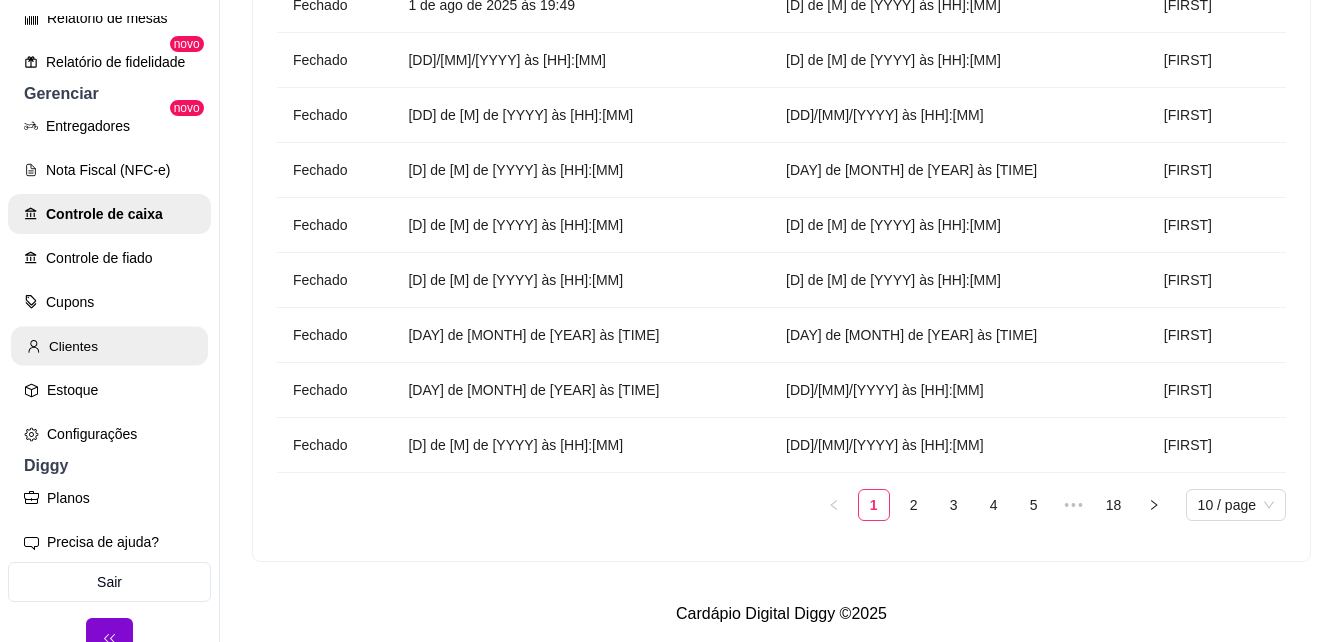 click on "Clientes" at bounding box center (109, 346) 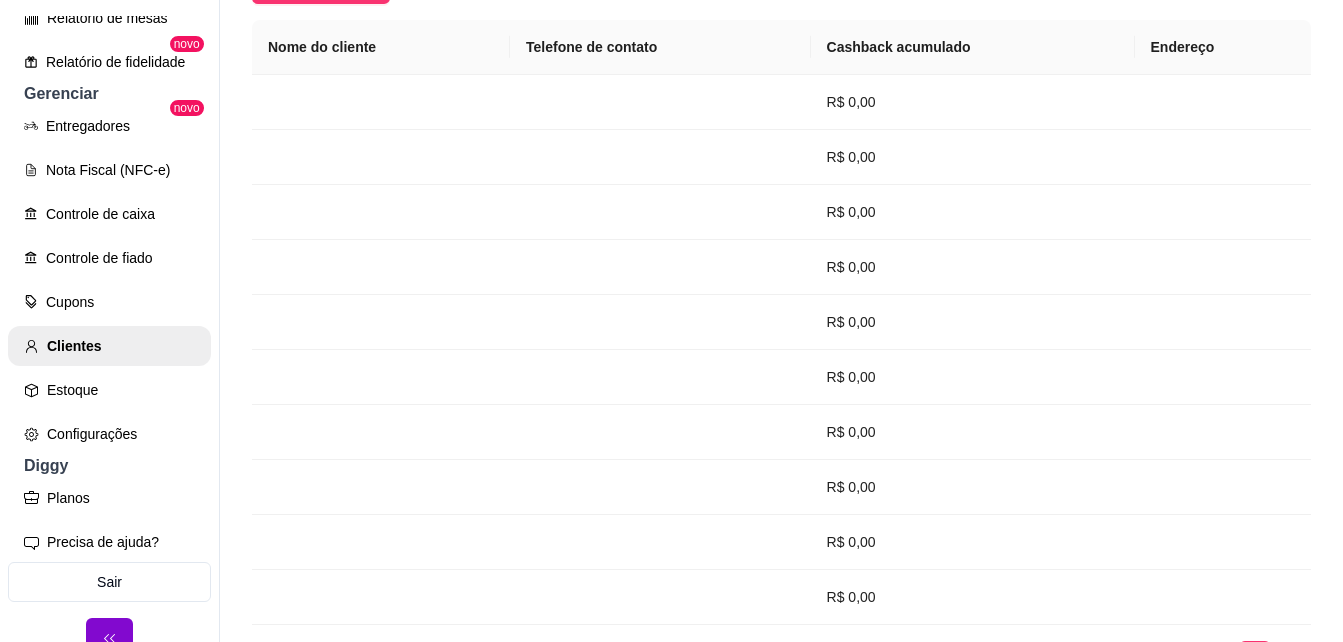 scroll, scrollTop: 0, scrollLeft: 0, axis: both 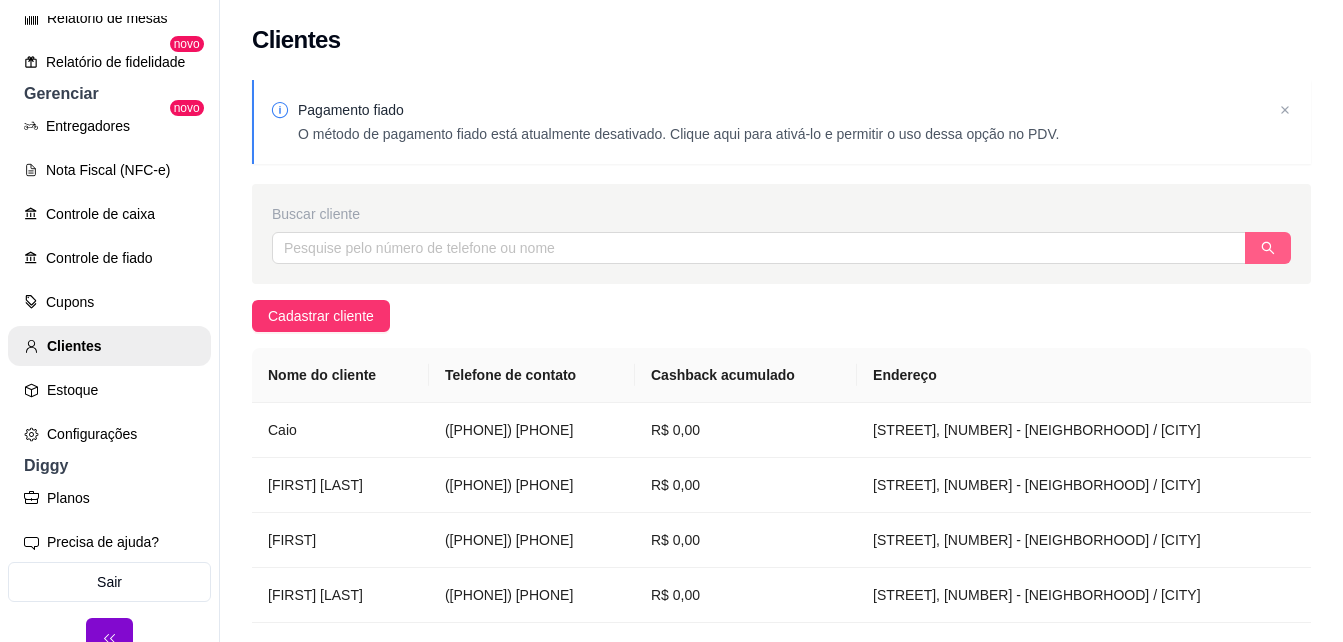click 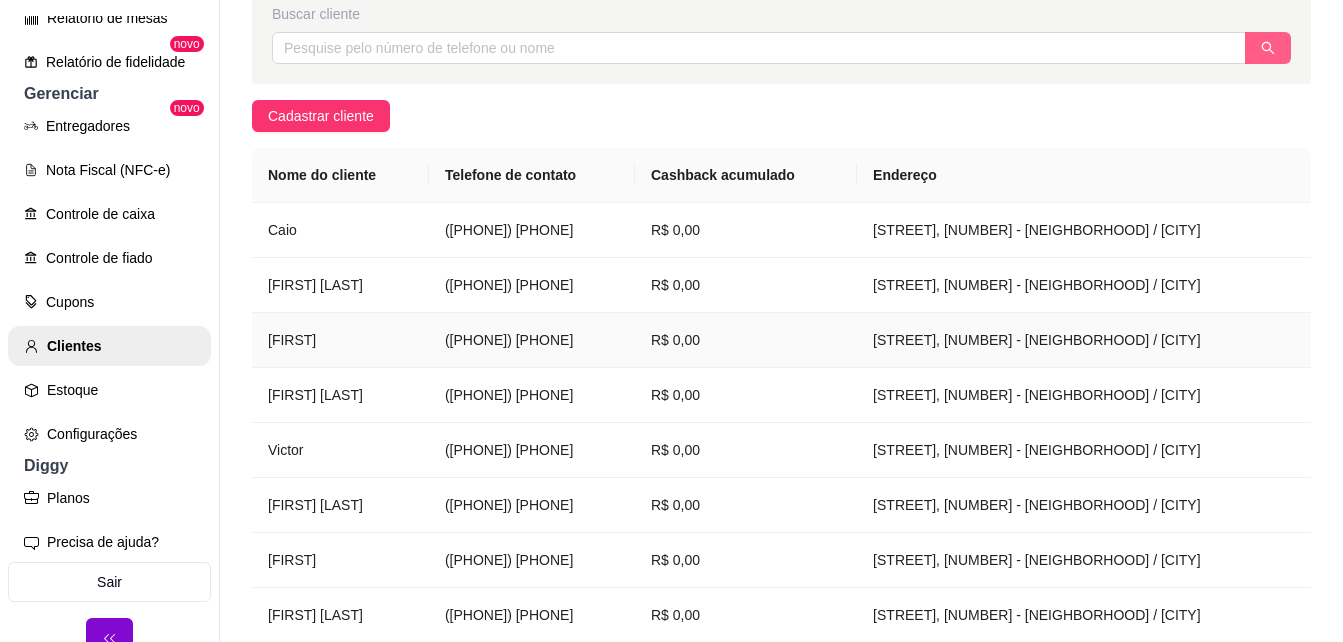 scroll, scrollTop: 400, scrollLeft: 0, axis: vertical 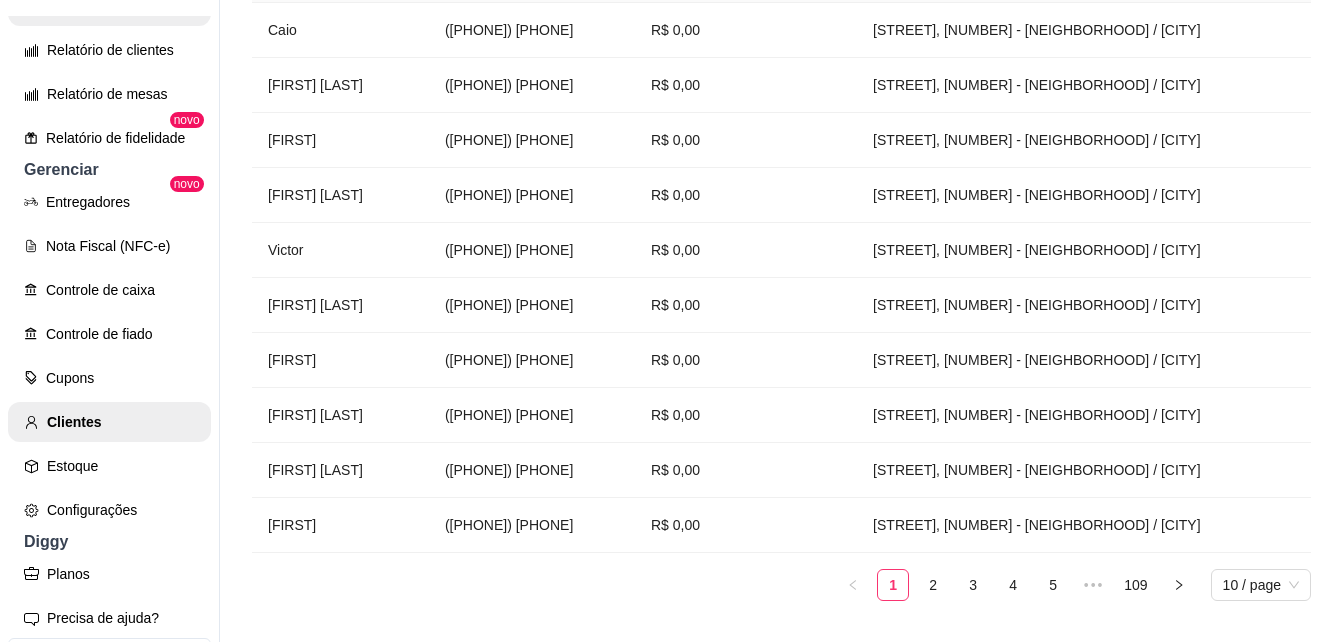 click on "Relatórios de vendas" at bounding box center (109, 6) 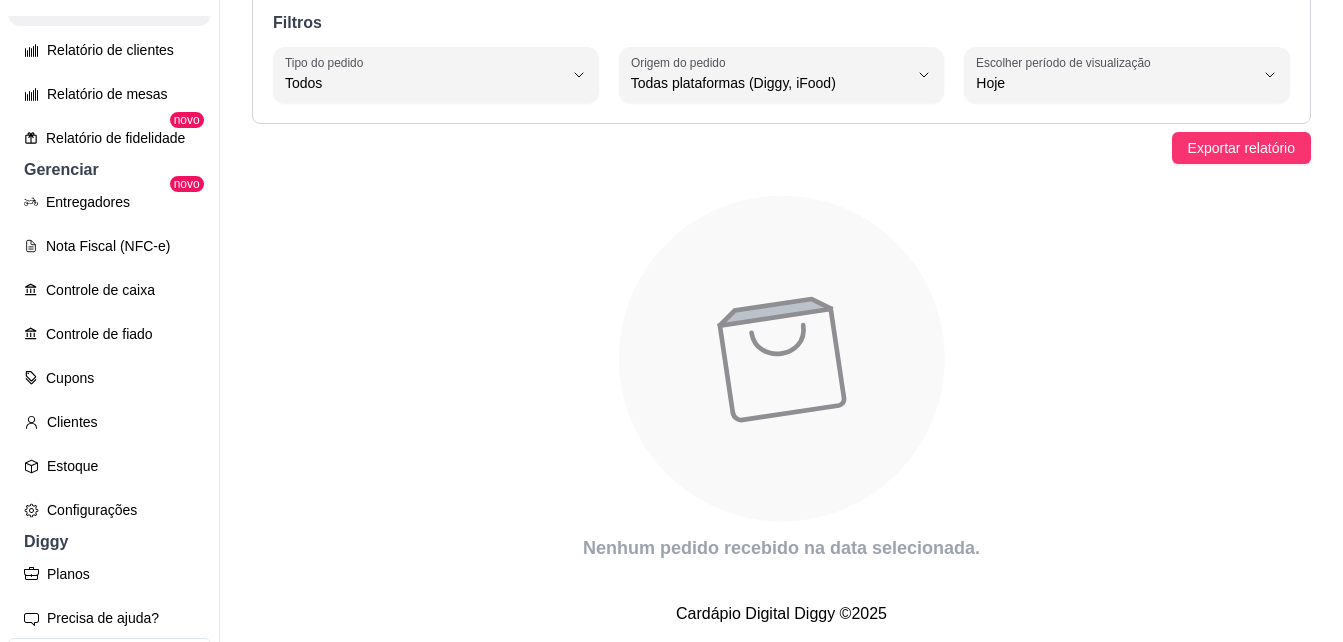 scroll, scrollTop: 0, scrollLeft: 0, axis: both 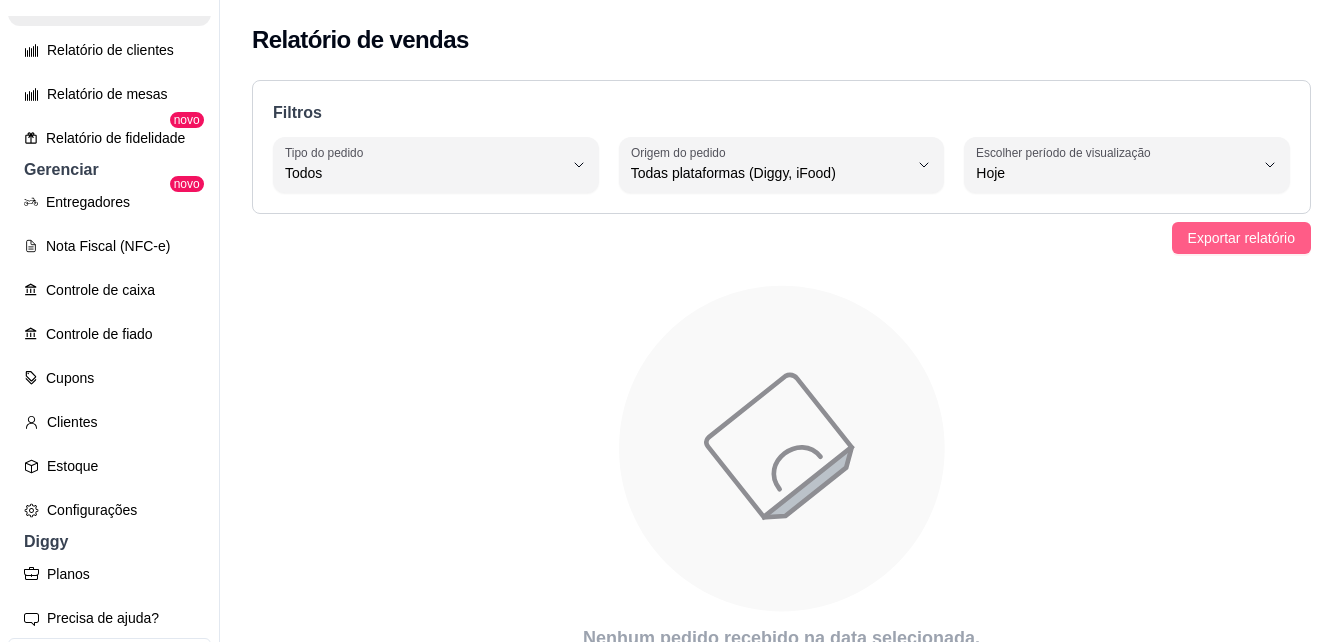 click on "Exportar relatório" at bounding box center (1241, 238) 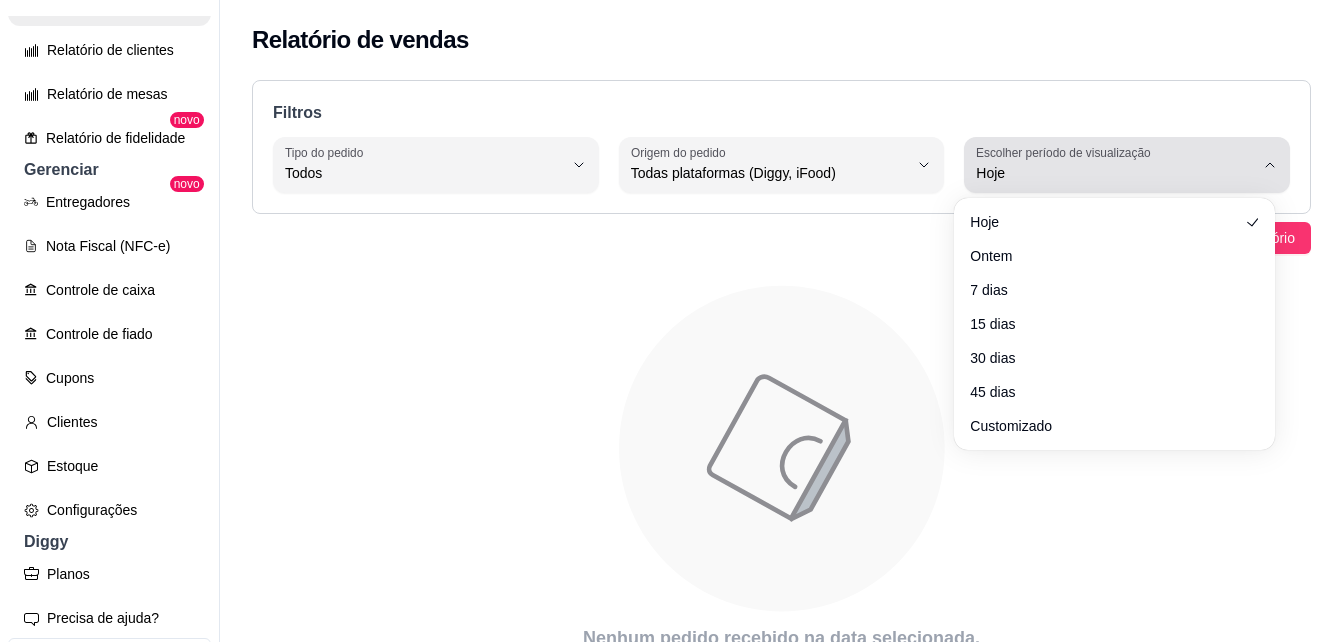 click on "Escolher período de visualização Hoje" at bounding box center [1127, 165] 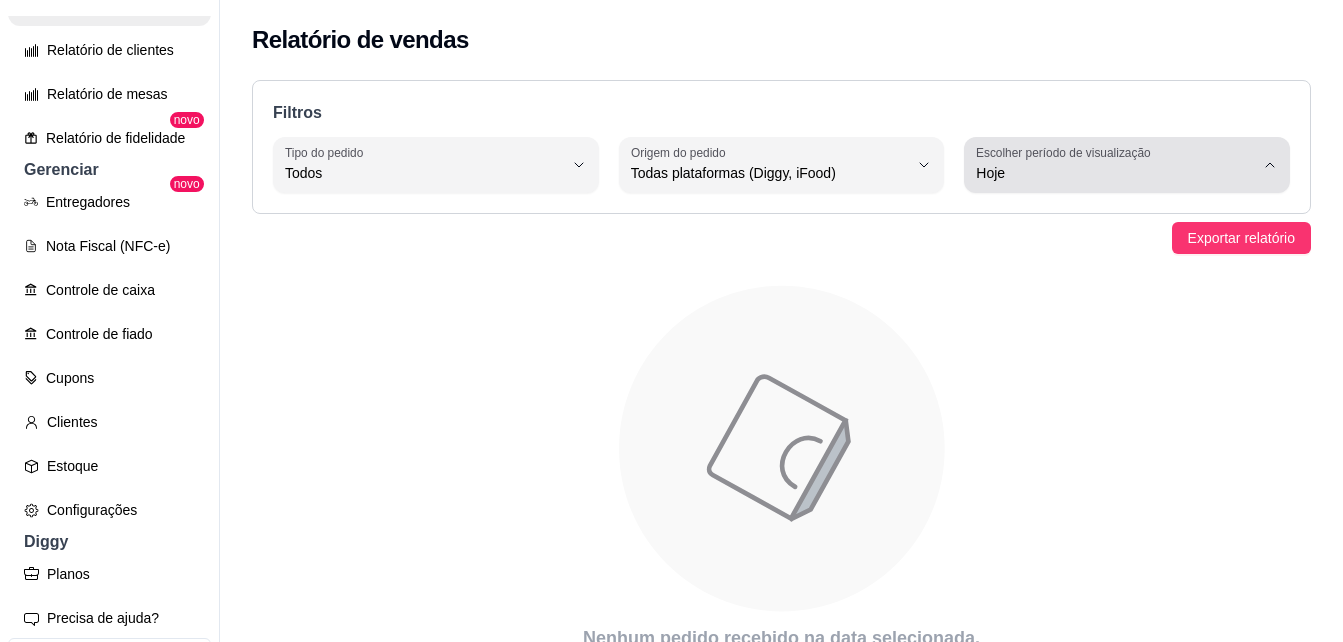 click on "Customizado" at bounding box center (1105, 416) 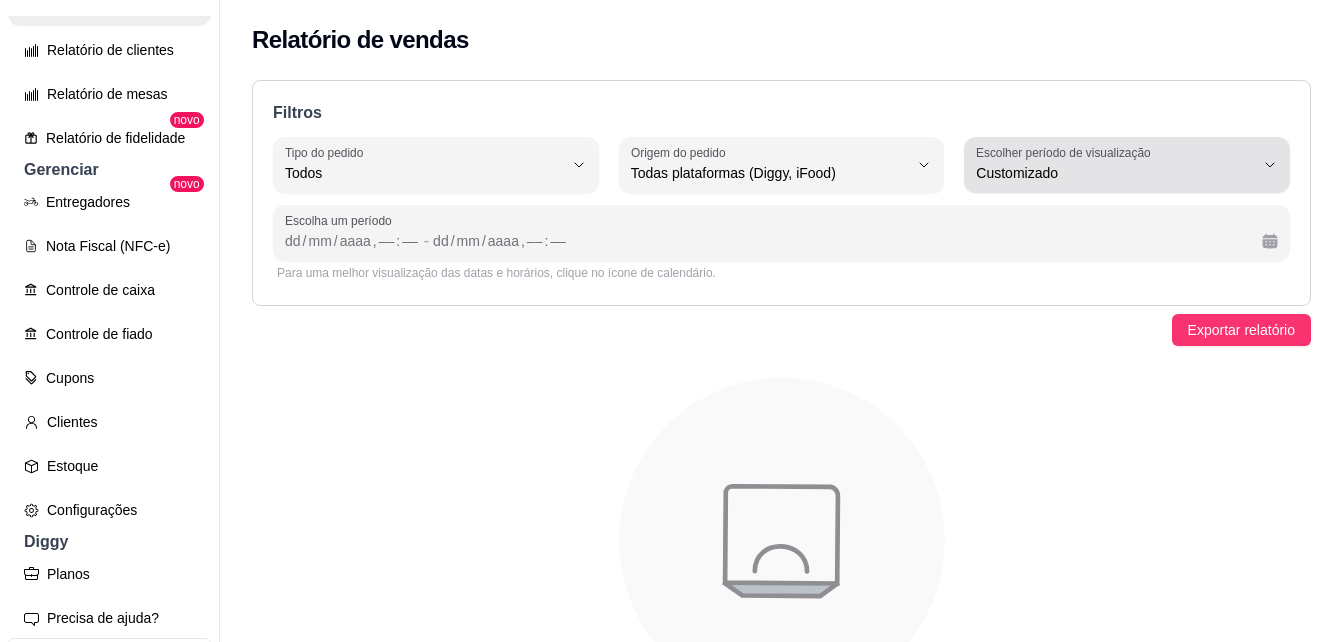 type on "-1" 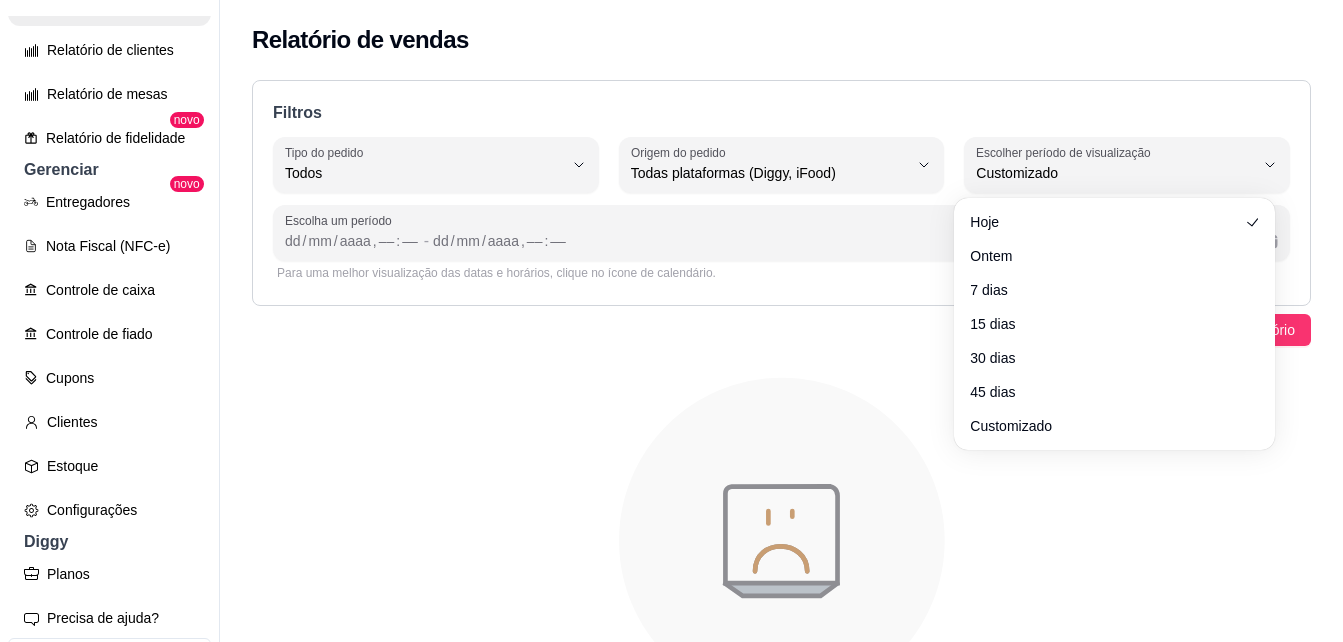 scroll, scrollTop: 19, scrollLeft: 0, axis: vertical 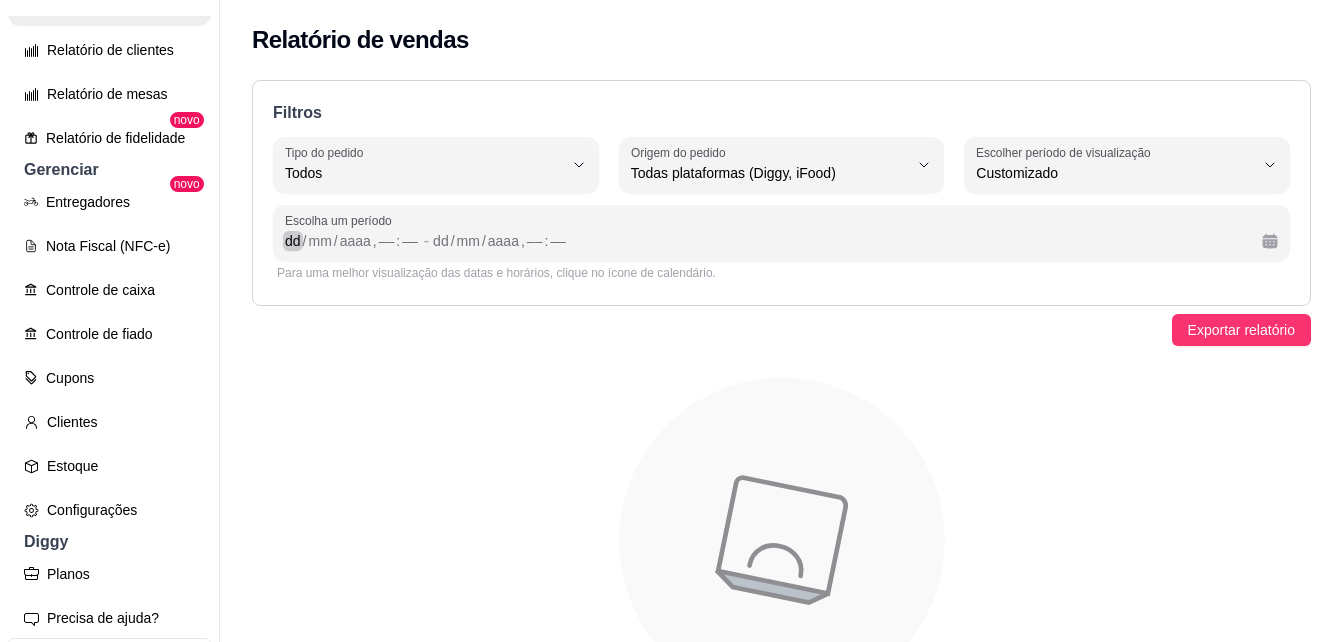 click on "dd" at bounding box center [293, 241] 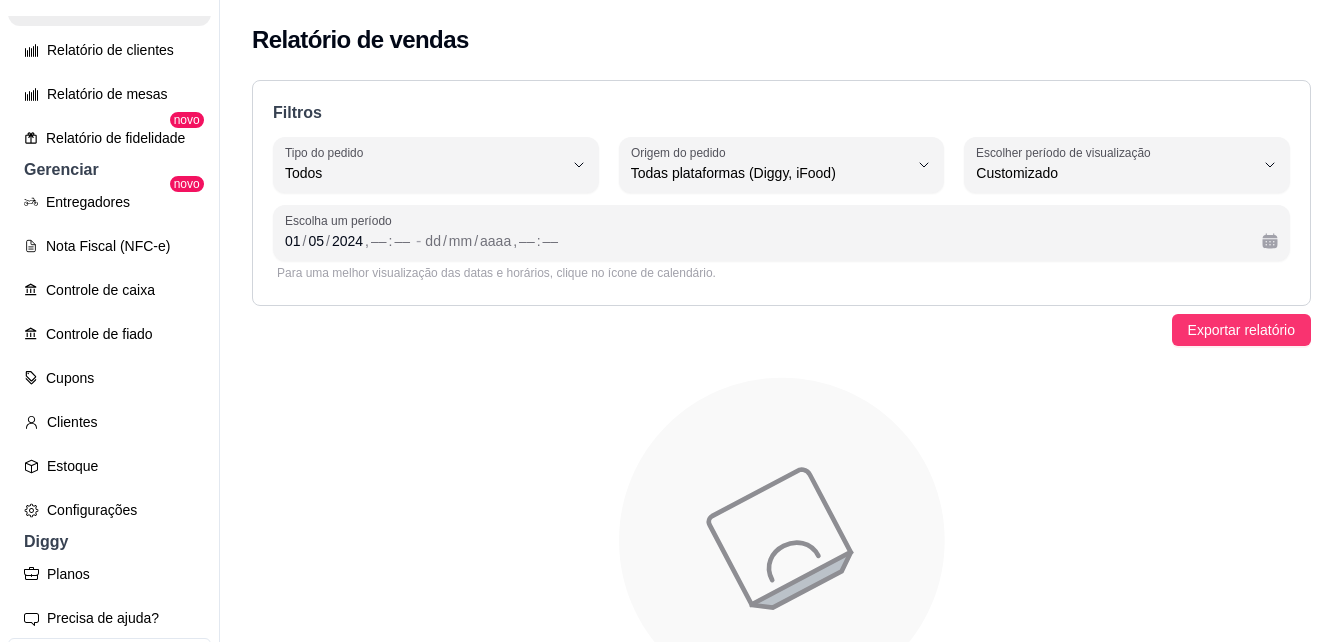 click on "Escolha um período [DD] / [MM] / [YYYY] ,  –– : –– - [DD] / [MM] / [YYYY] ,  –– : ––" at bounding box center [781, 233] 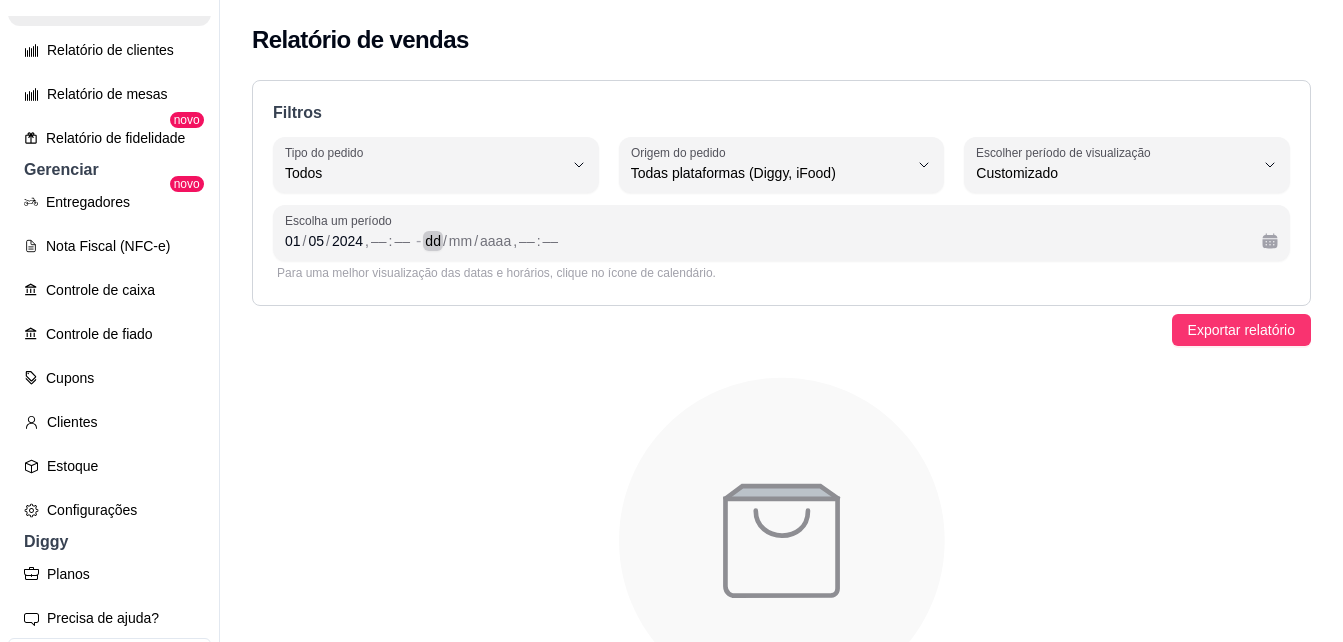 click on "/" at bounding box center [445, 241] 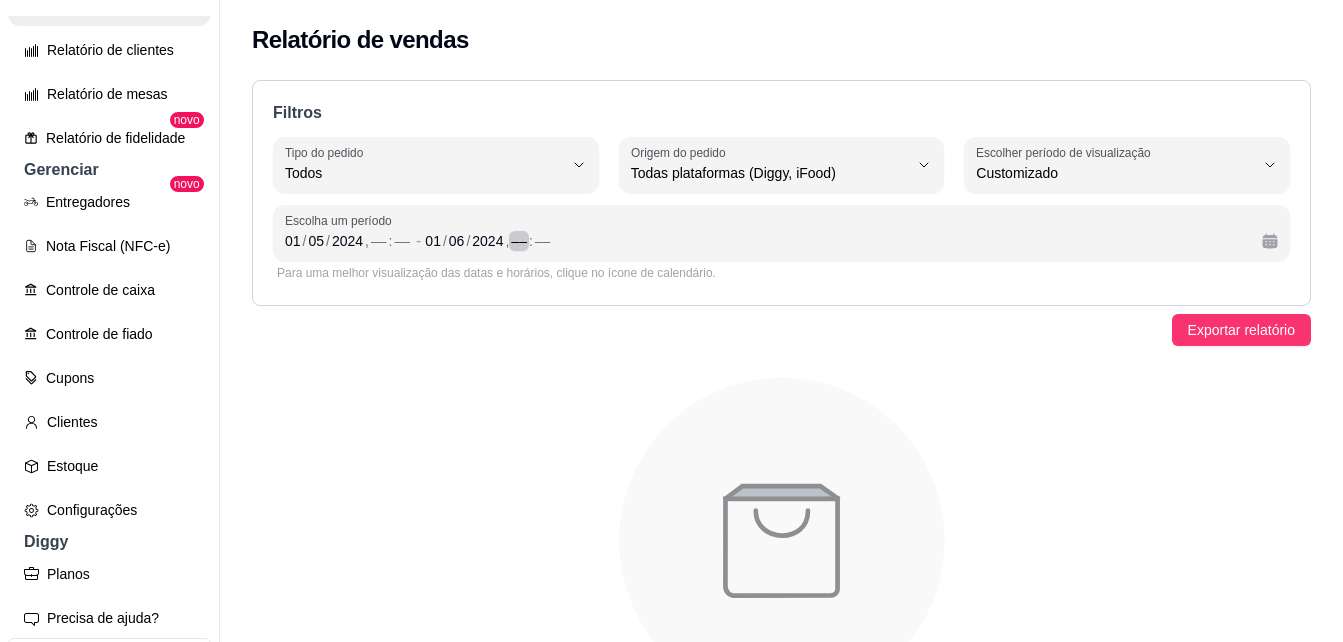 click on "[DD] / [MM] / [YYYY] ,  –– : ––" at bounding box center [835, 241] 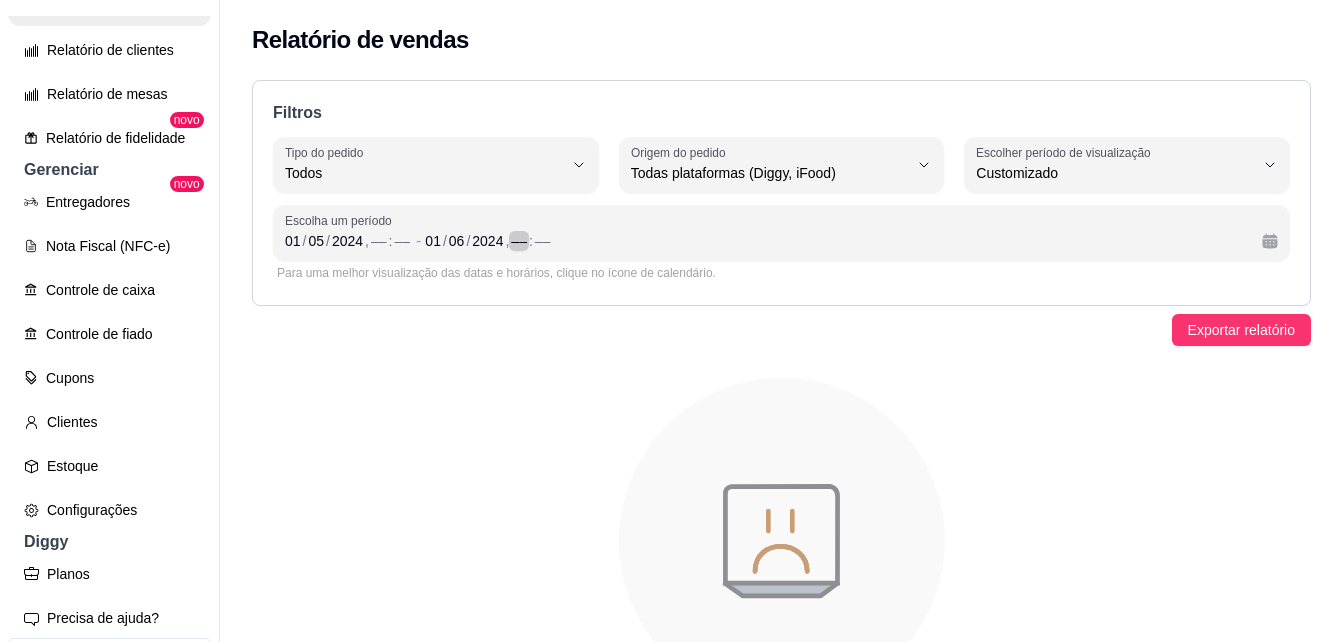 click on "[DD] / [MM] / [YYYY] ,  –– : ––" at bounding box center (835, 241) 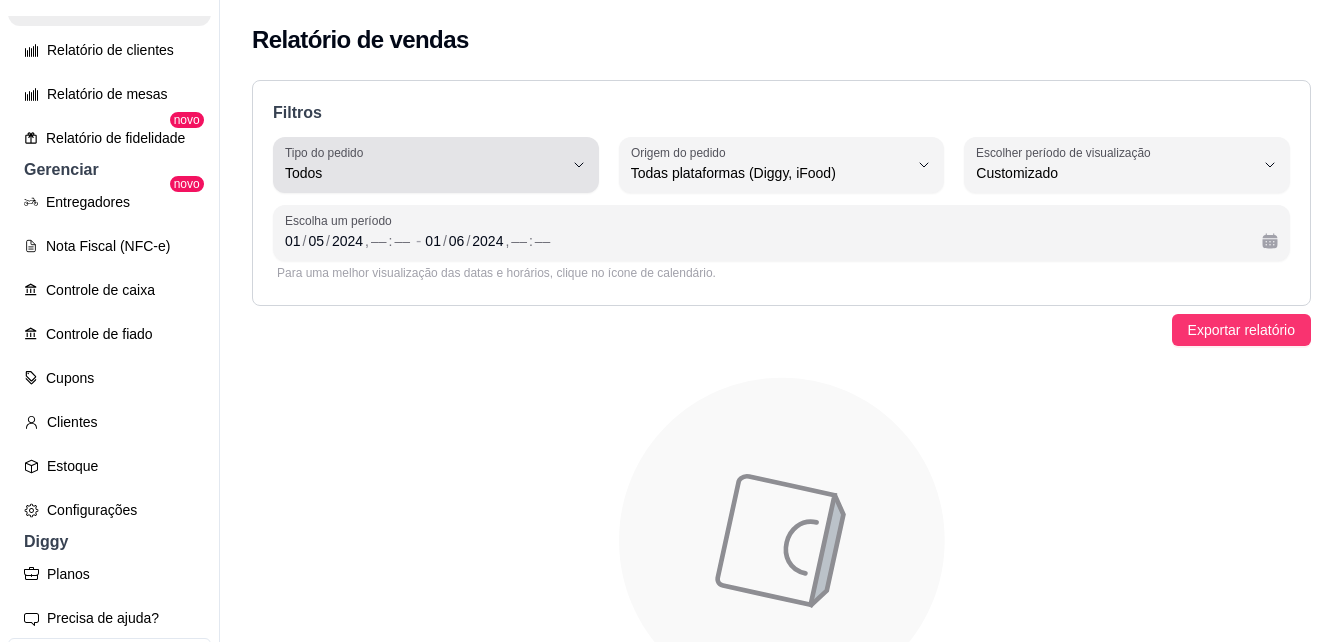 click on "Todos" at bounding box center [424, 173] 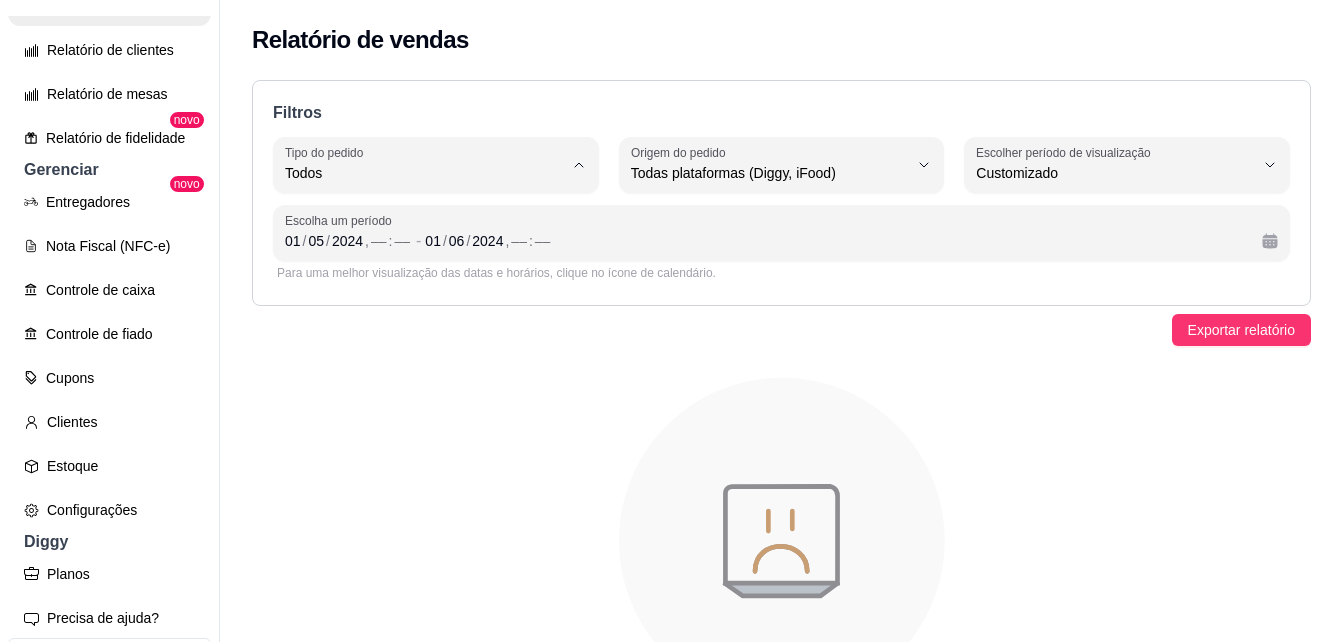 click on "Todos" at bounding box center (424, 220) 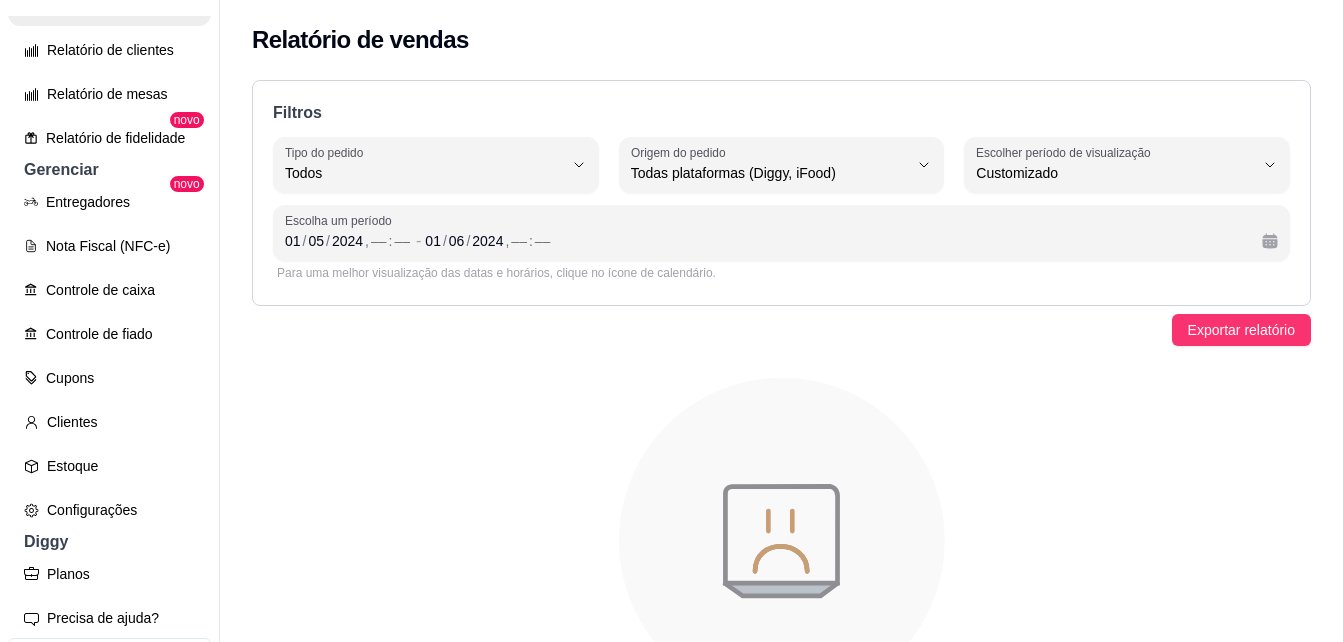 click on "Exportar relatório" at bounding box center [781, 330] 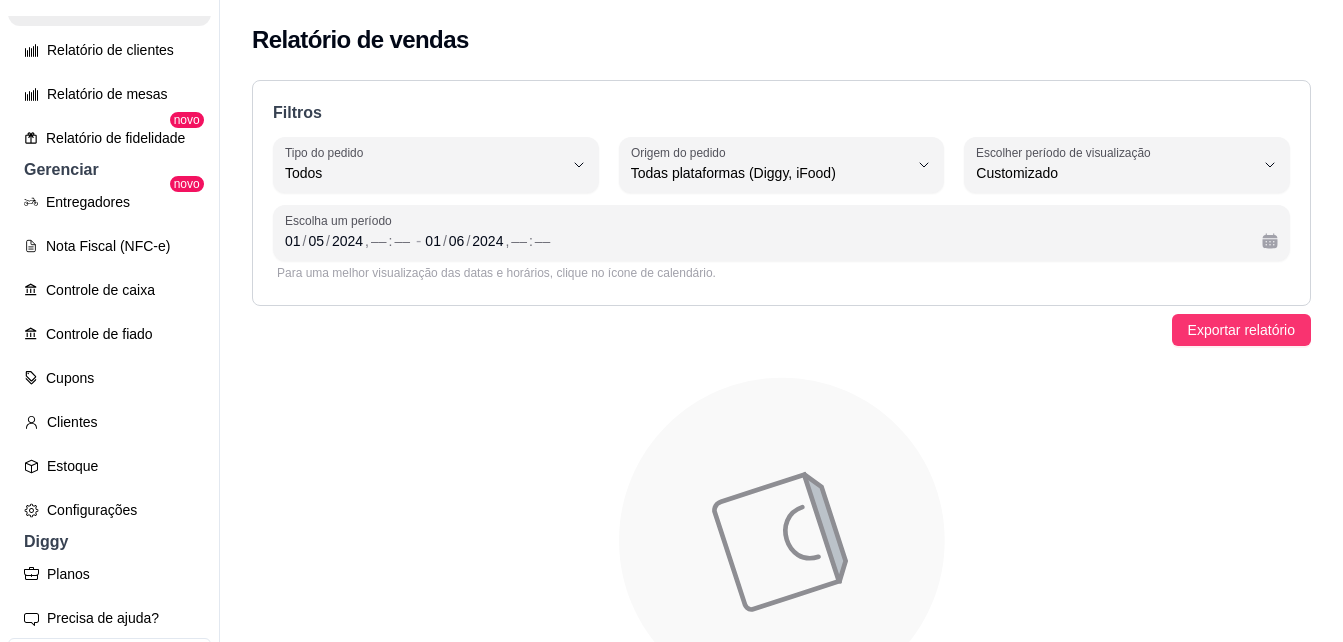 scroll, scrollTop: 100, scrollLeft: 0, axis: vertical 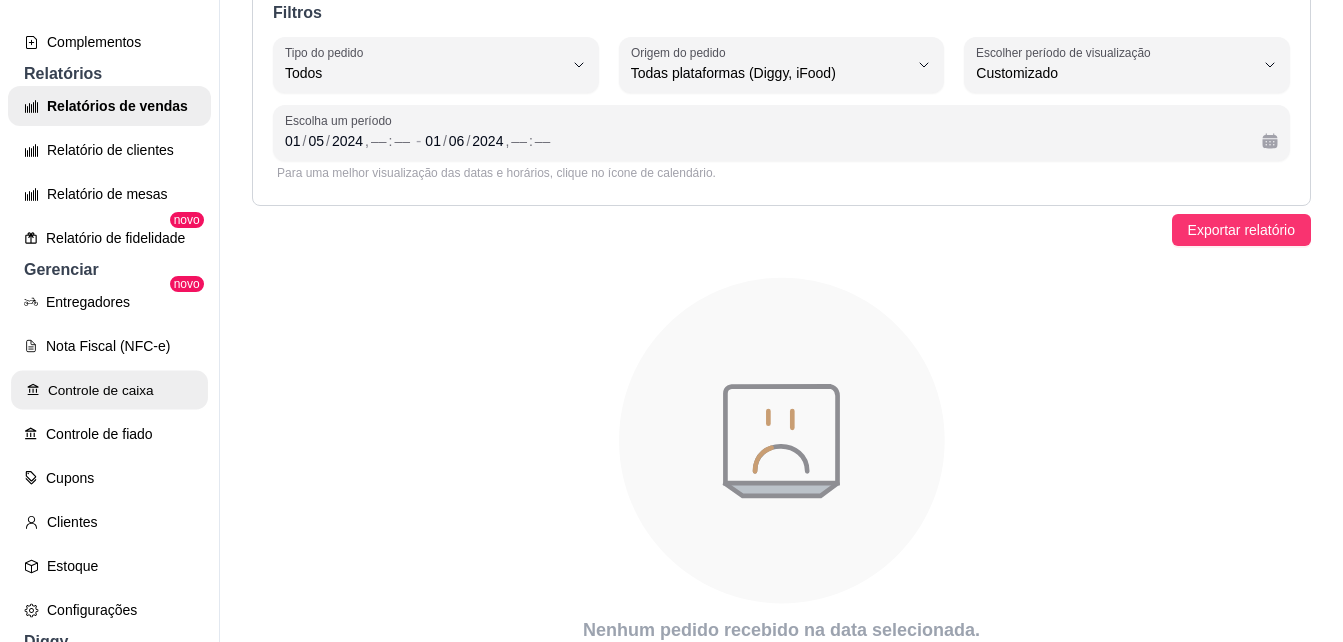 click on "Controle de caixa" at bounding box center [109, 390] 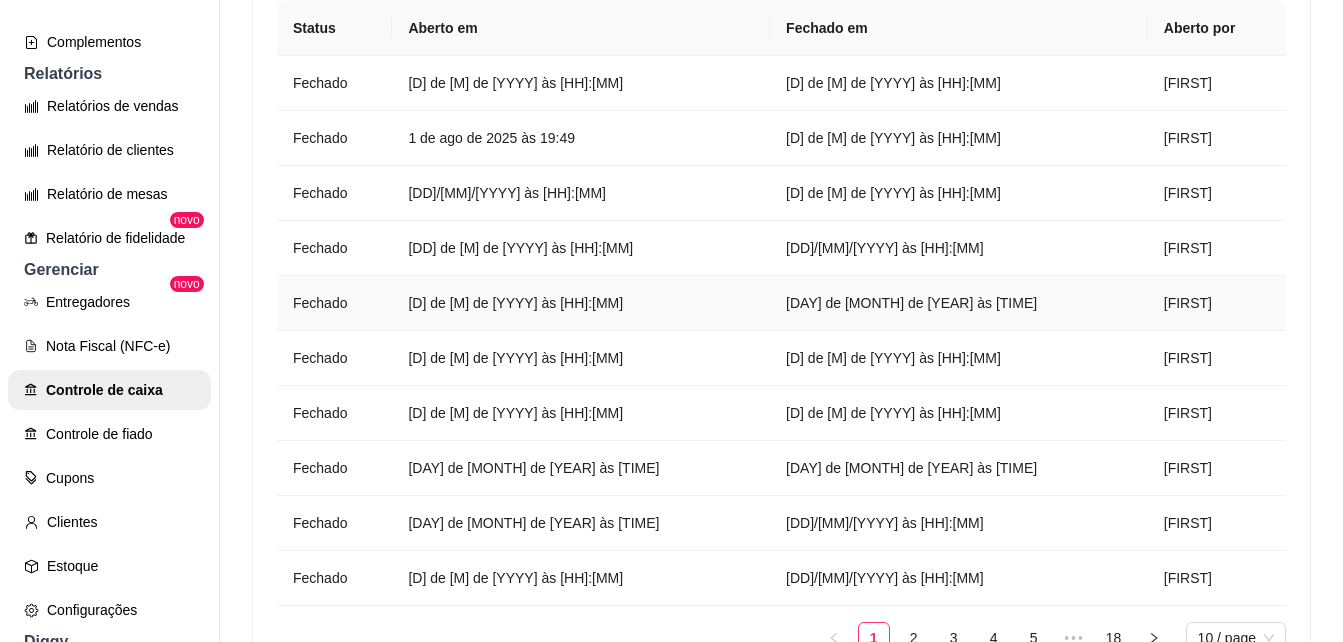 scroll, scrollTop: 200, scrollLeft: 0, axis: vertical 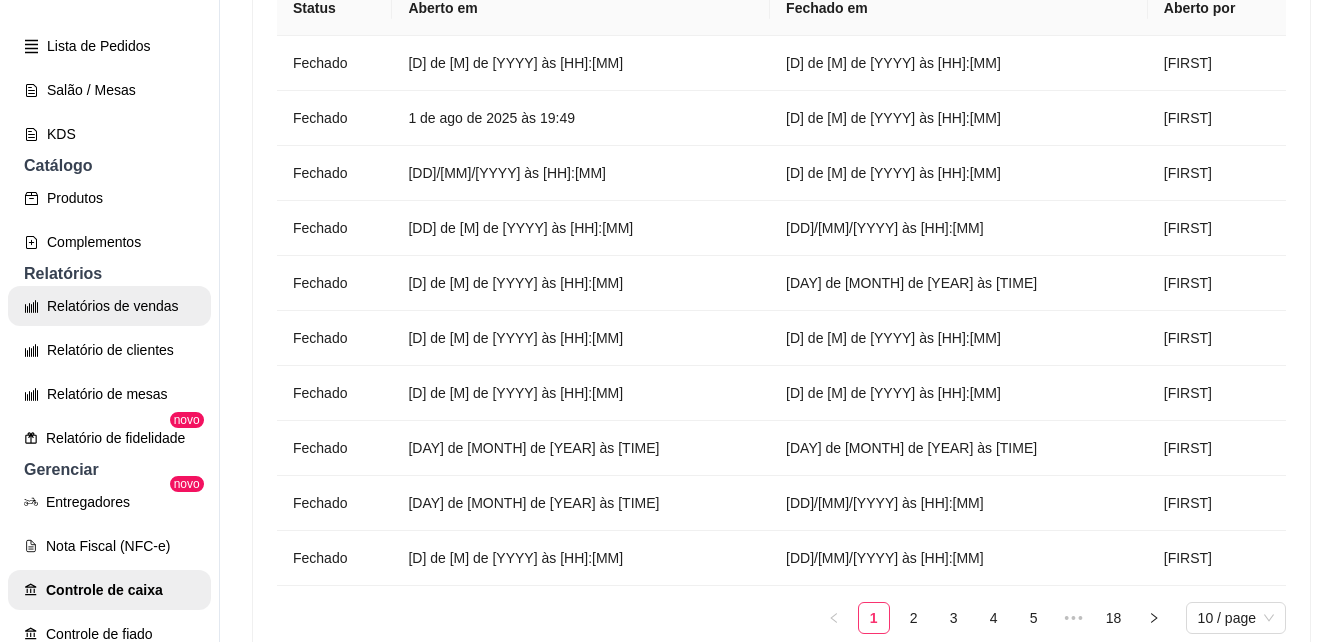 click on "Relatórios de vendas" at bounding box center (109, 306) 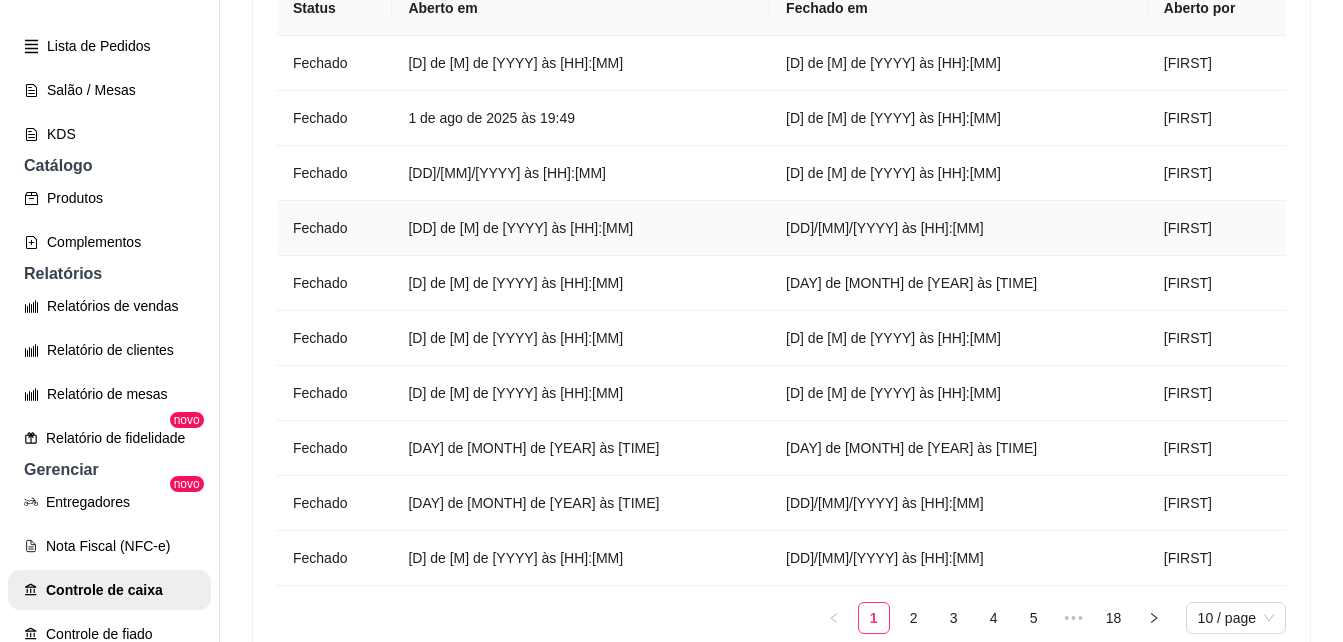 select on "ALL" 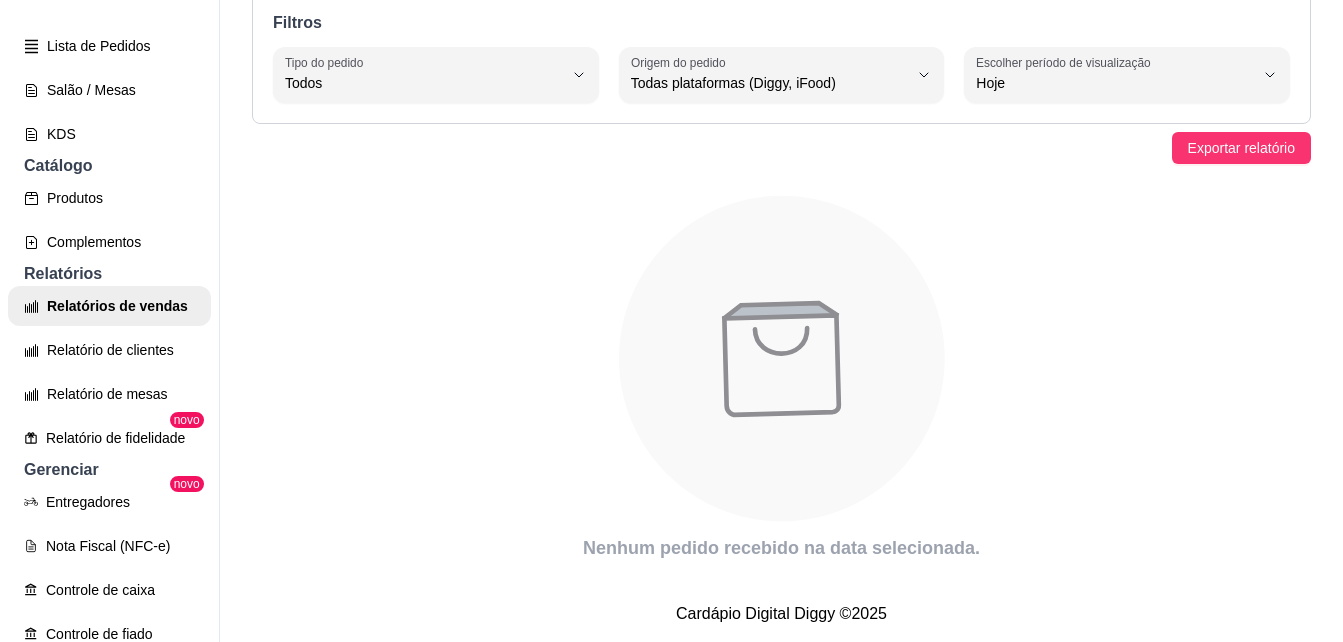 scroll, scrollTop: 0, scrollLeft: 0, axis: both 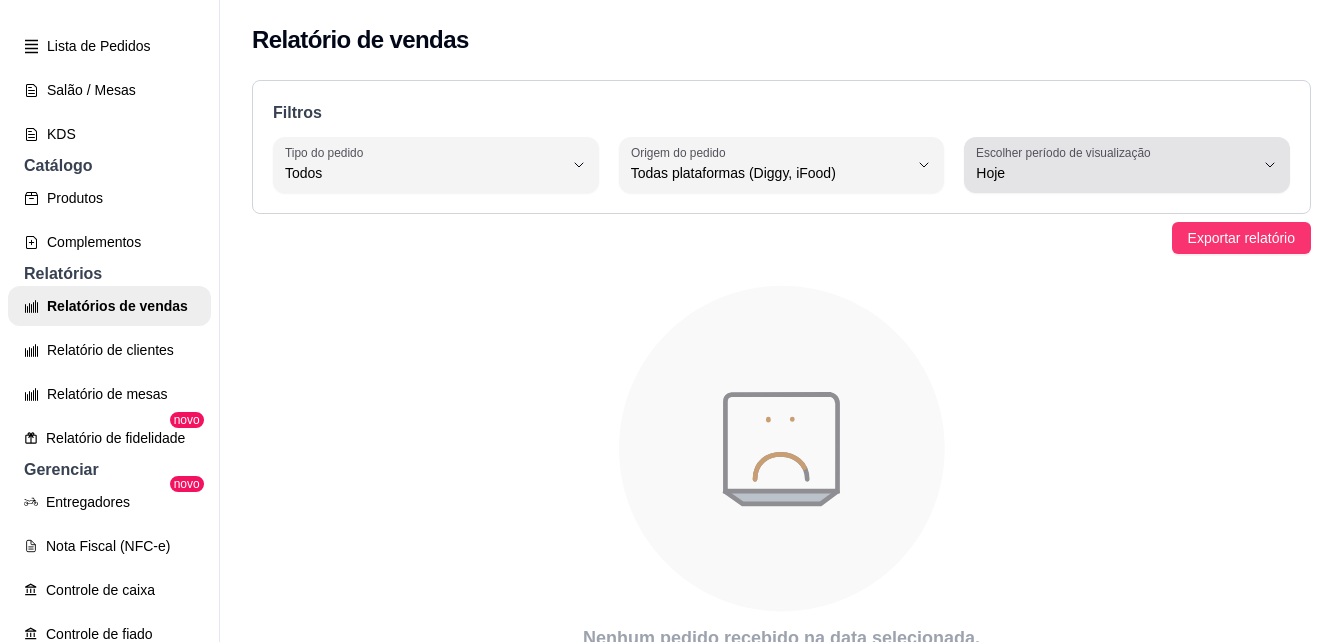 click on "Escolher período de visualização" at bounding box center (1066, 152) 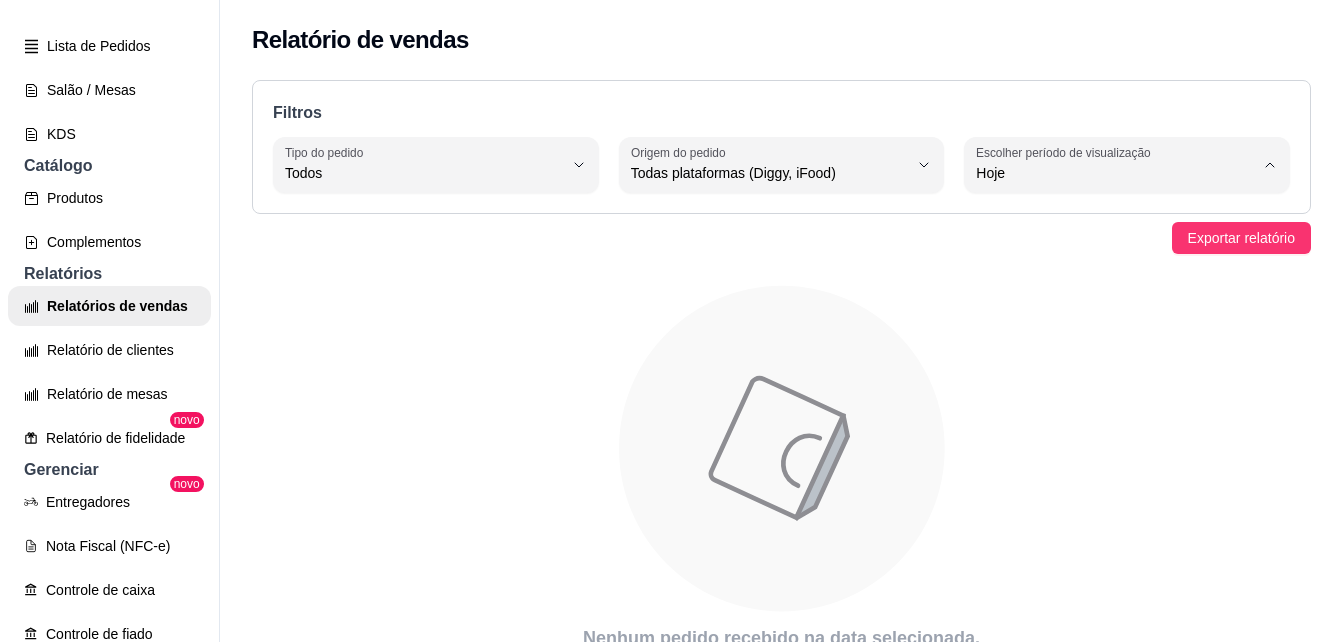 click on "Customizado" at bounding box center [1105, 416] 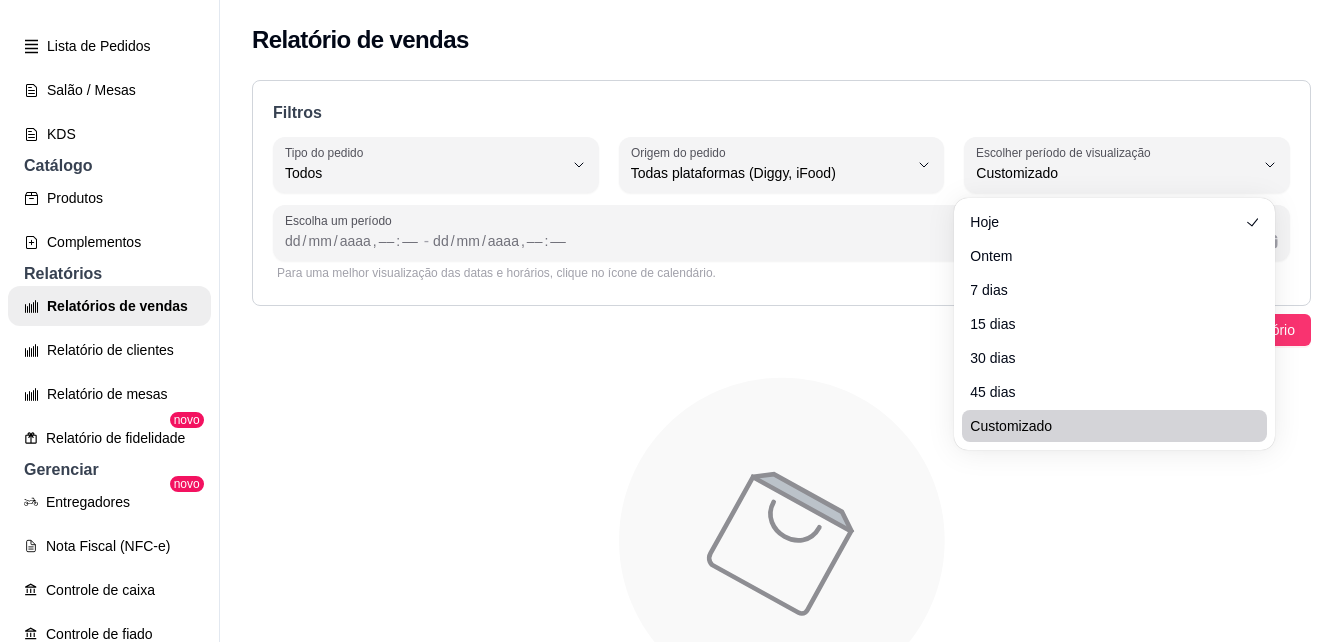 scroll, scrollTop: 19, scrollLeft: 0, axis: vertical 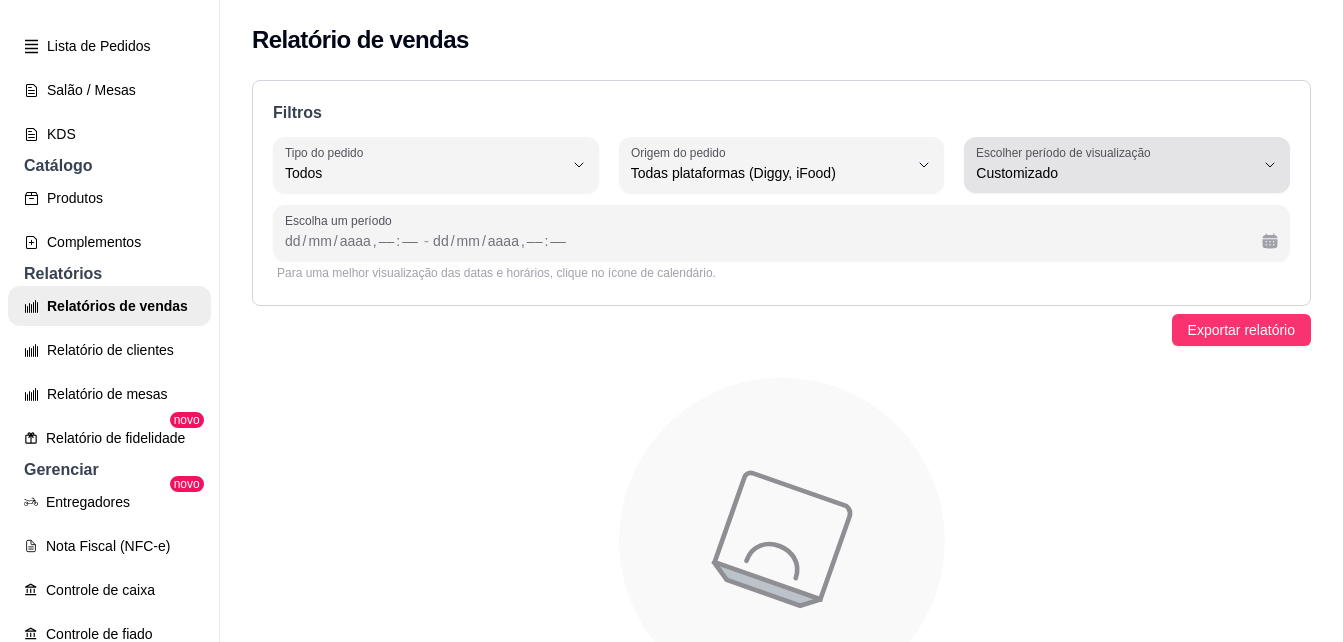 click on "Customizado" at bounding box center [1115, 173] 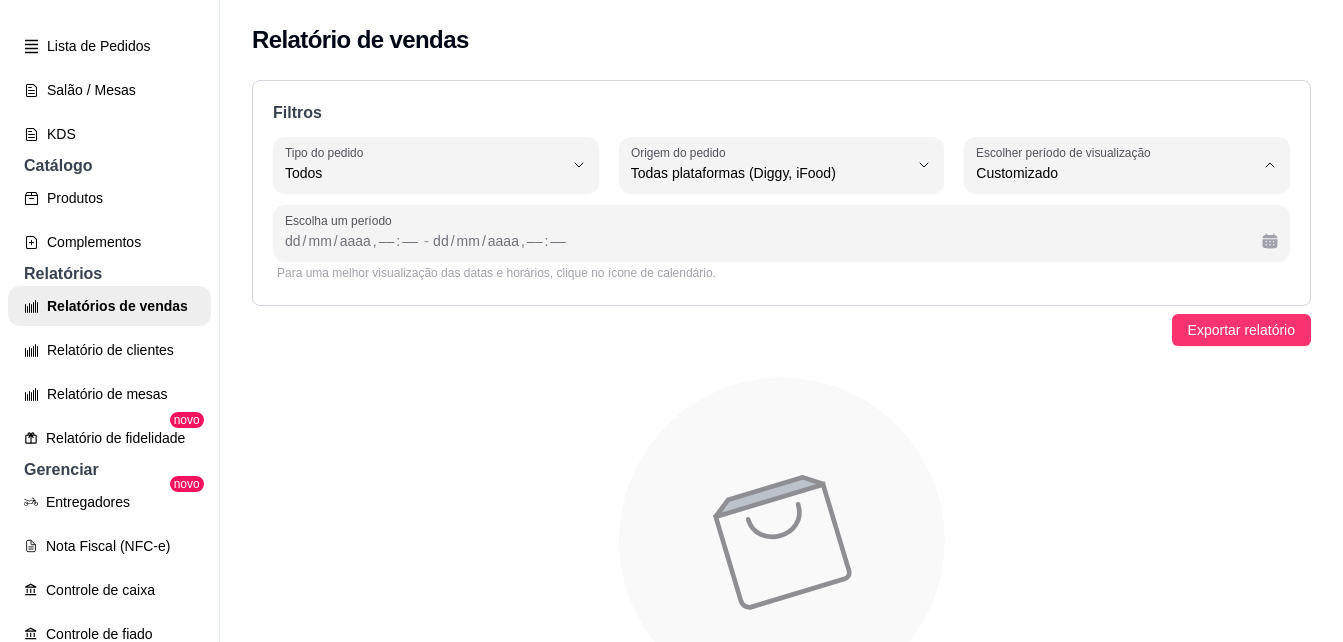click on "45 dias" at bounding box center (1105, 384) 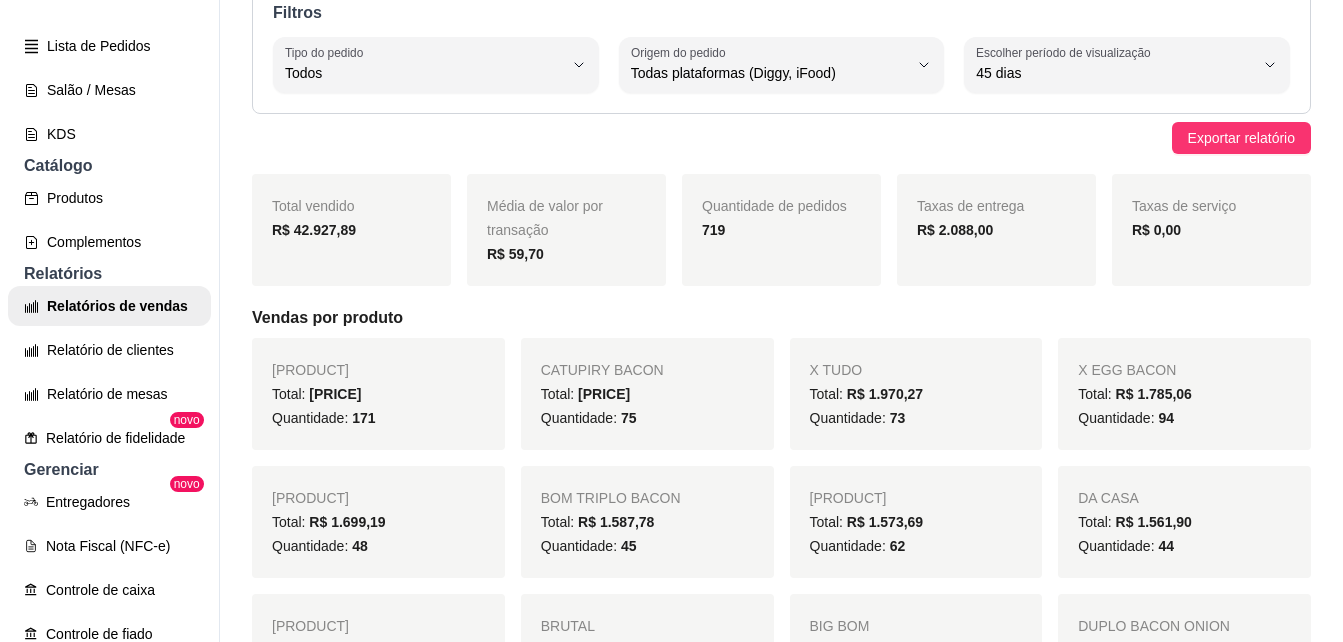 scroll, scrollTop: 200, scrollLeft: 0, axis: vertical 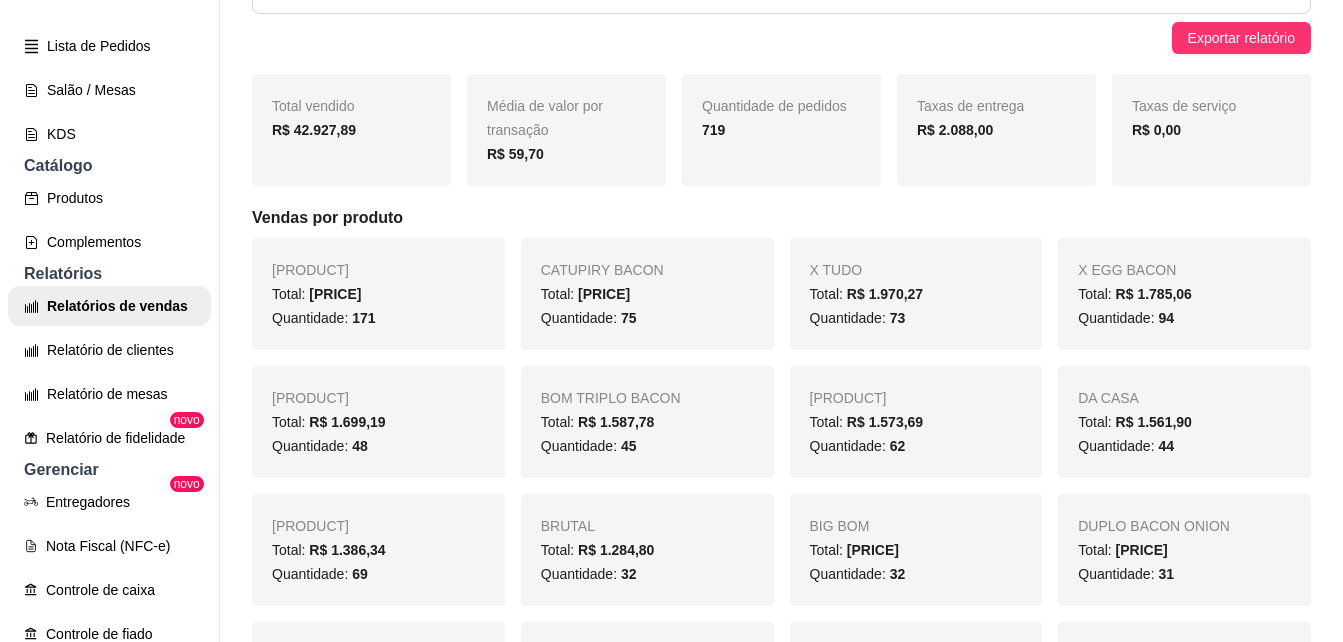 click on "R$ 1.785,06" at bounding box center [1154, 294] 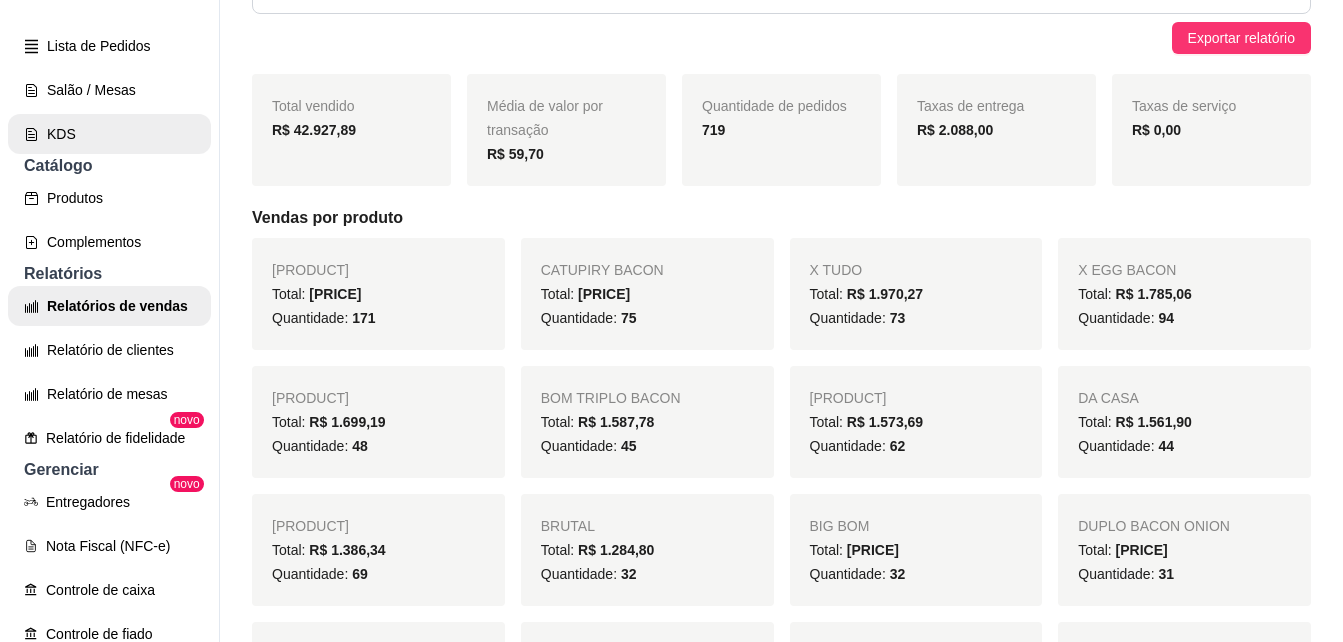 scroll, scrollTop: 228, scrollLeft: 0, axis: vertical 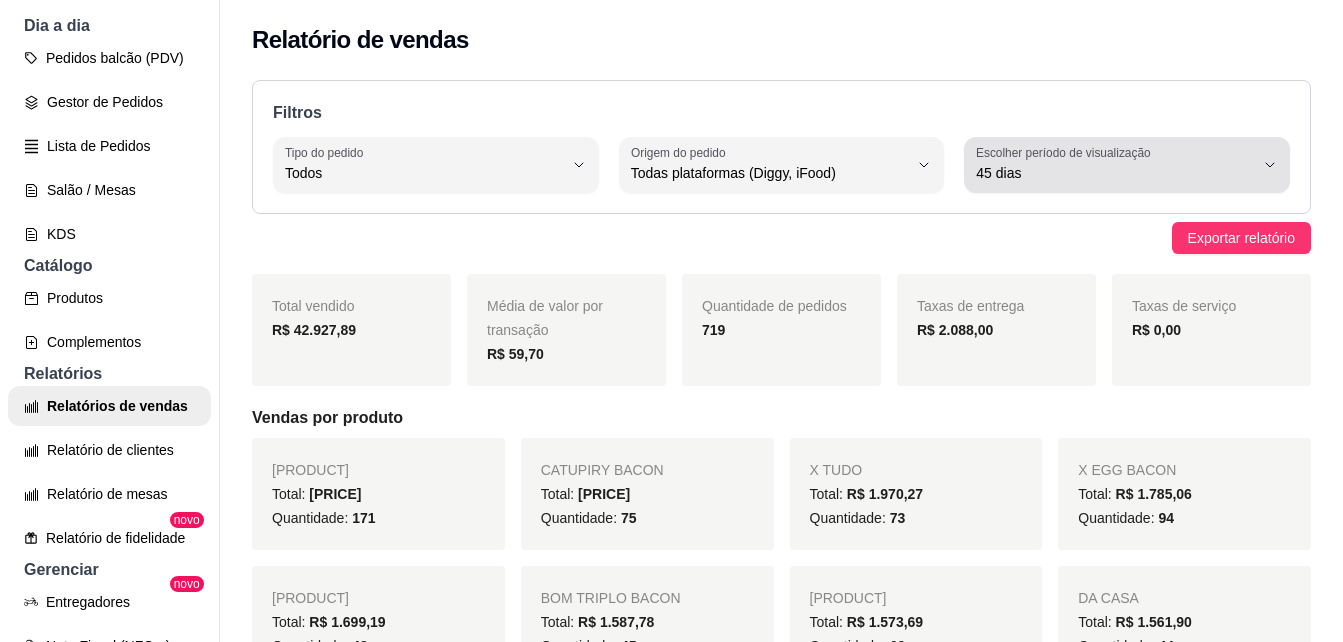 click on "45 dias" at bounding box center [1115, 173] 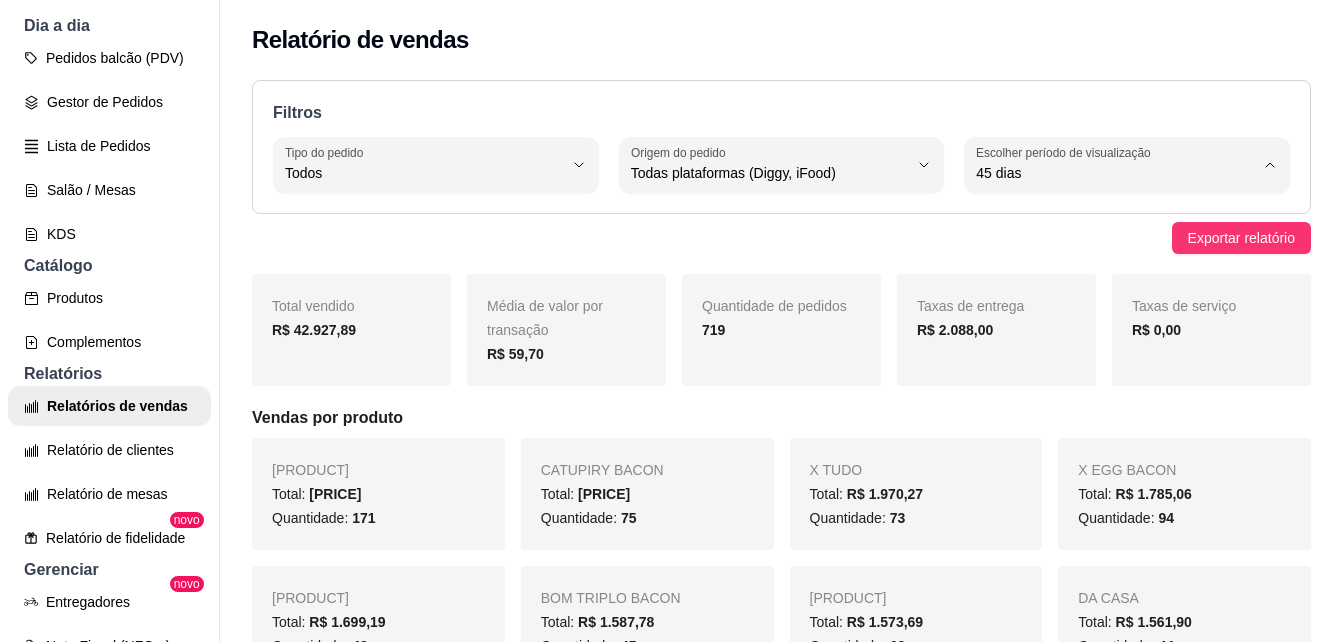 click on "30 dias" at bounding box center (1105, 351) 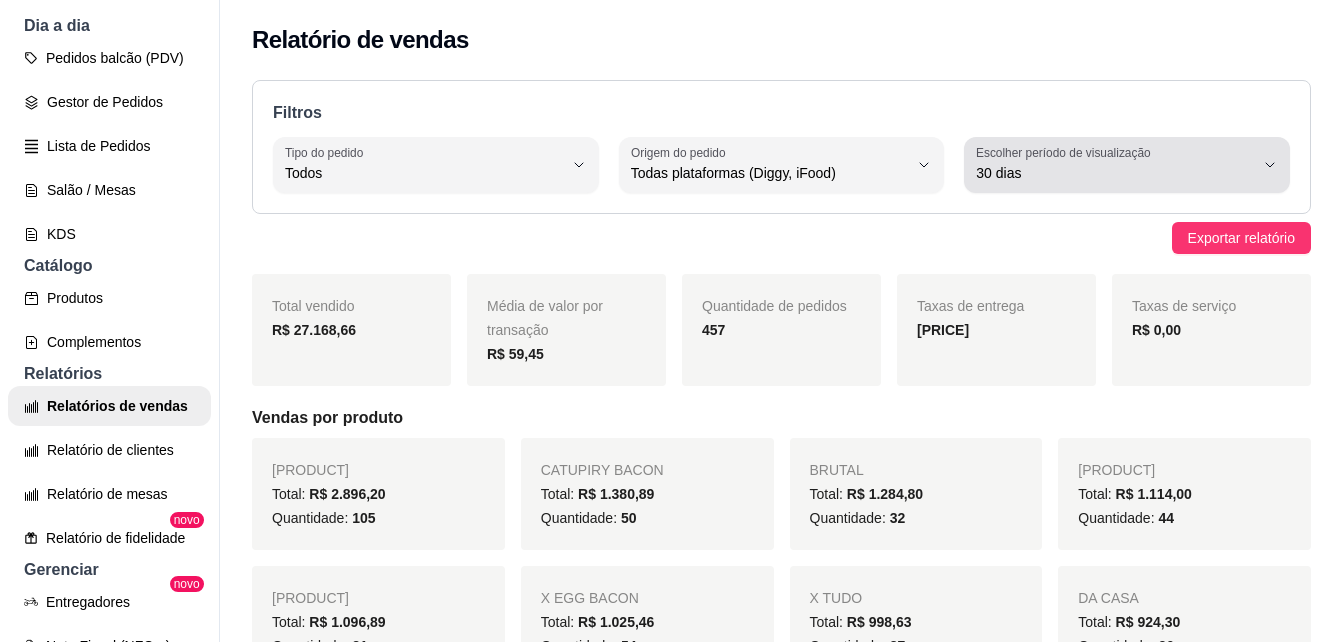 click on "Escolher período de visualização" at bounding box center [1066, 152] 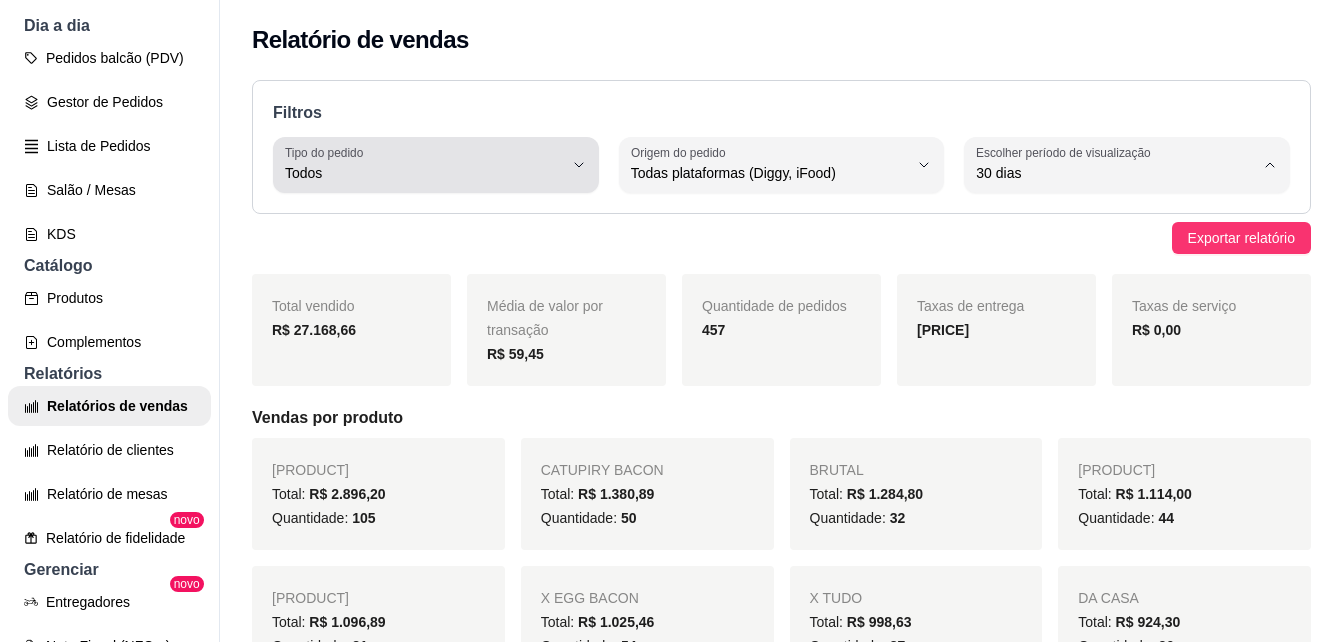click on "Todos" at bounding box center (424, 173) 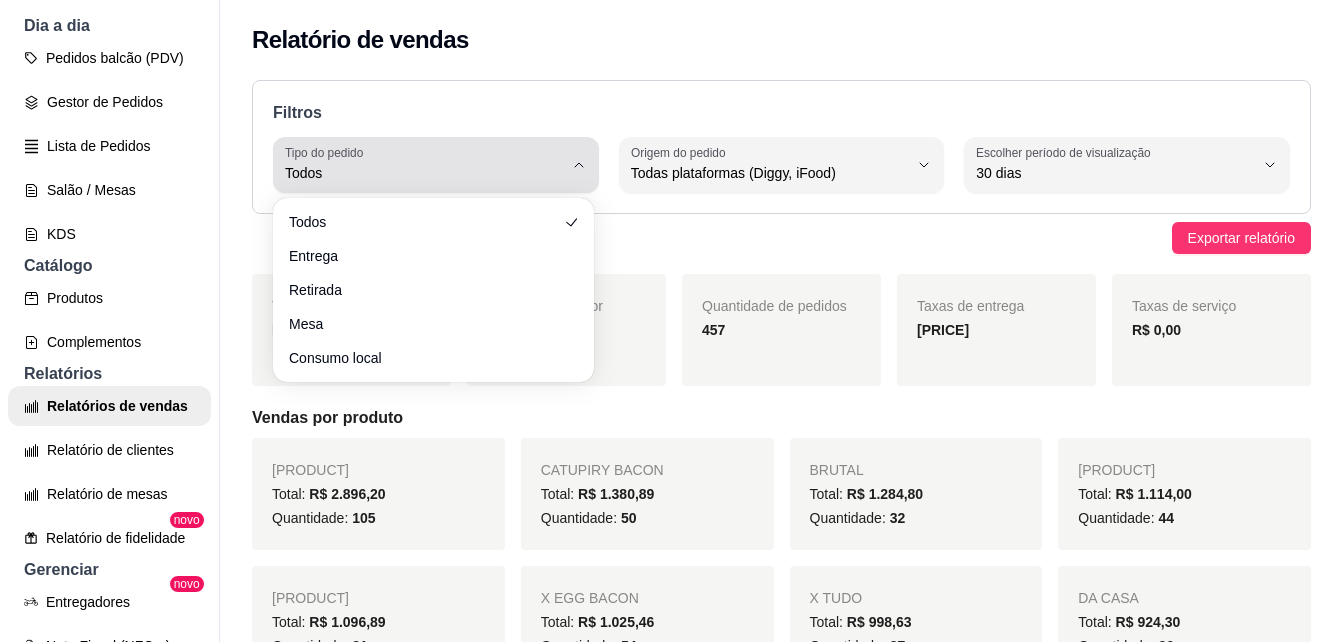 click on "Todos" at bounding box center (424, 173) 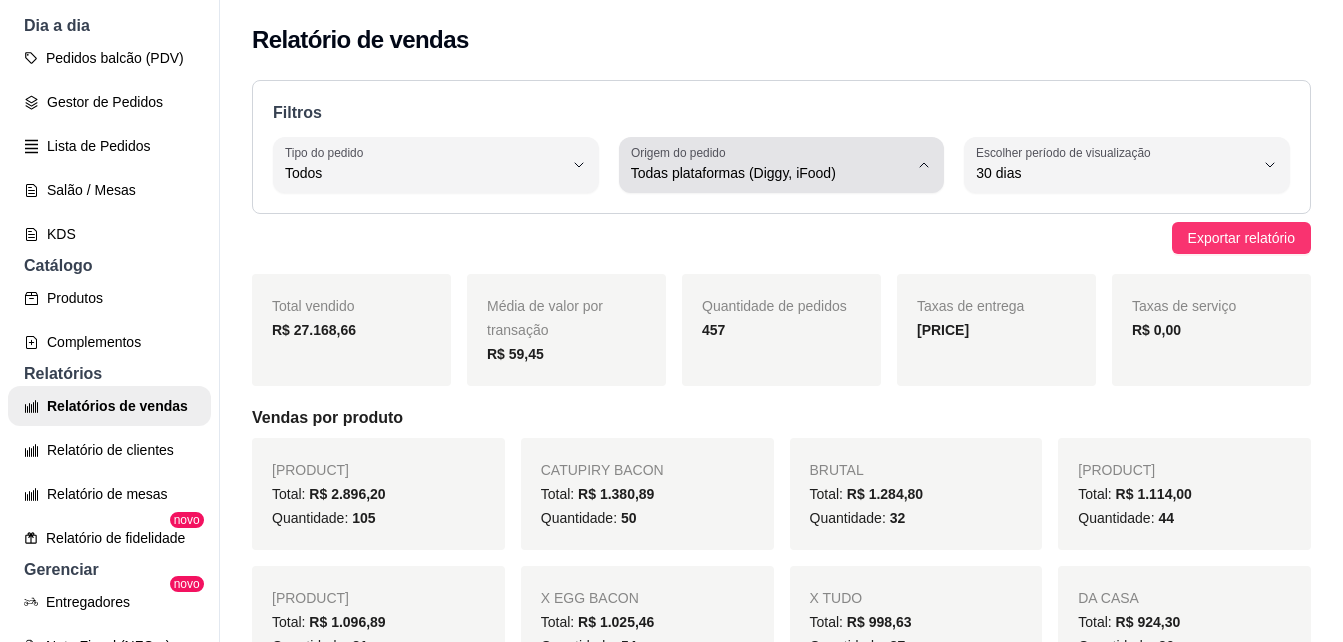 click on "Todas plataformas (Diggy, iFood)" at bounding box center [770, 165] 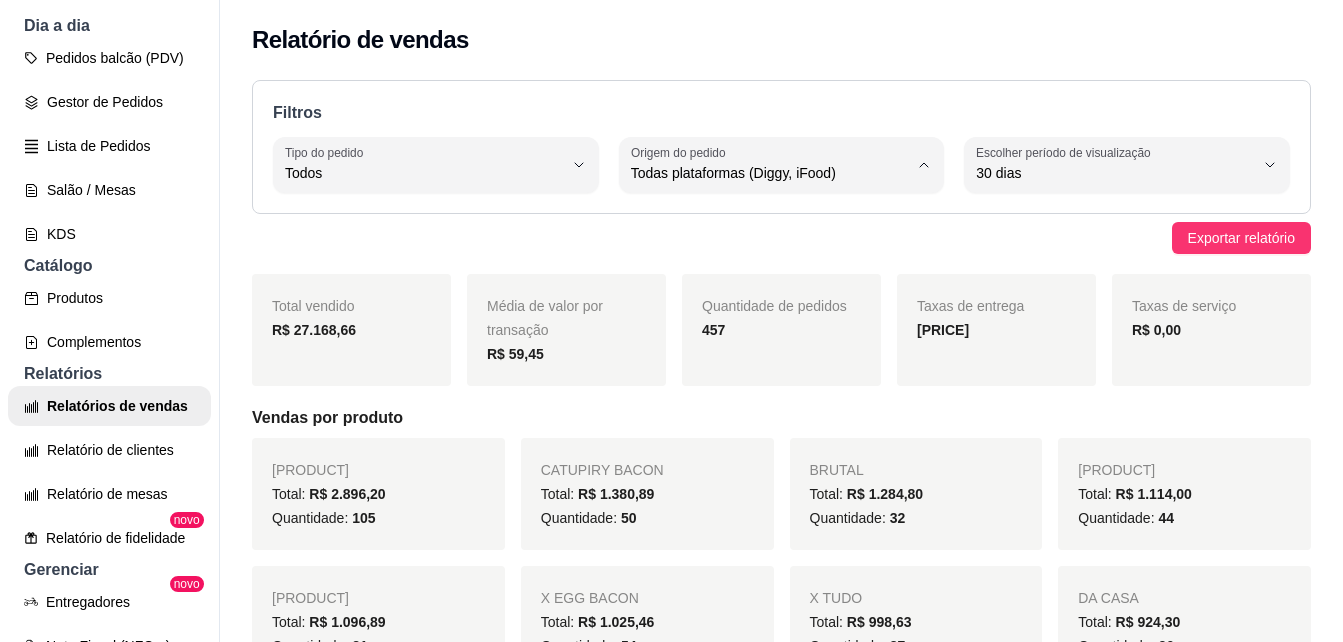 click on "Diggy" at bounding box center (764, 253) 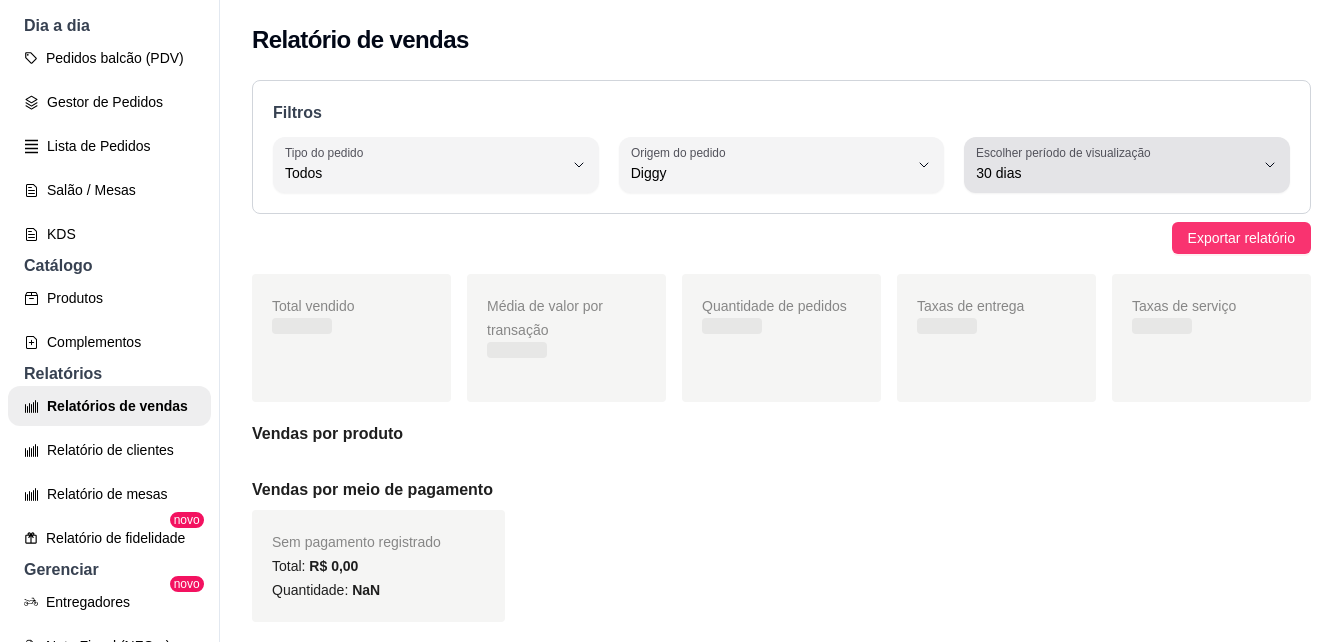 click on "30 dias" at bounding box center [1115, 173] 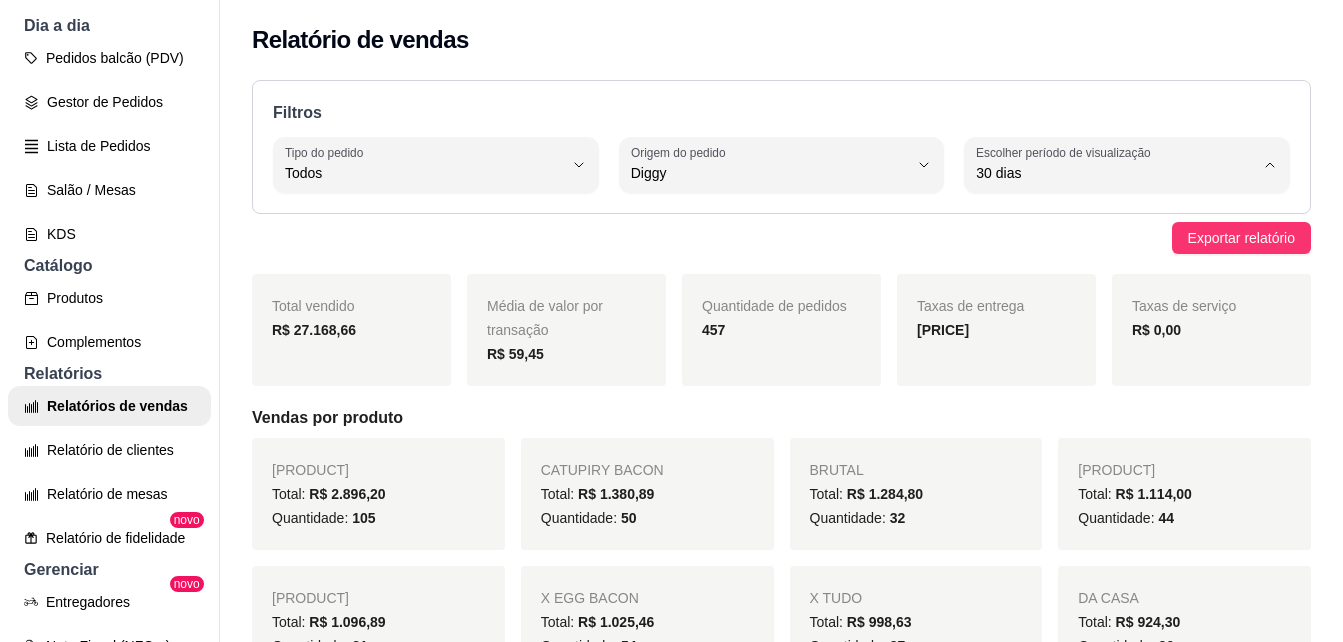 click on "Customizado" at bounding box center (1105, 416) 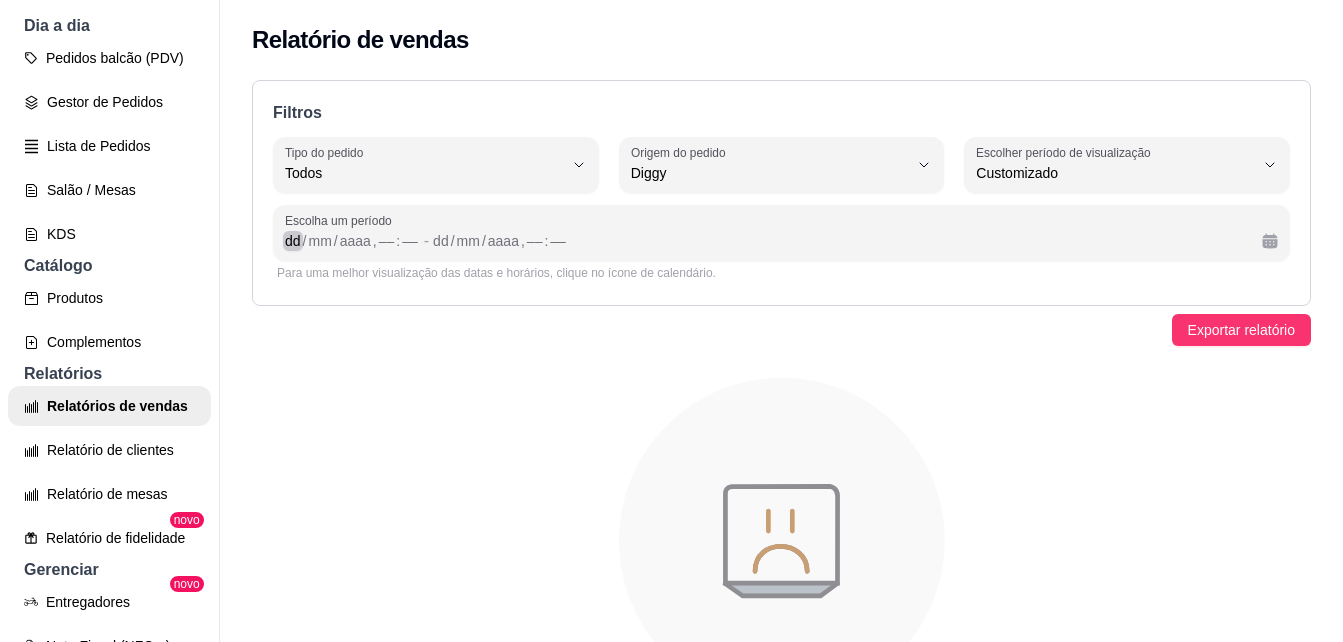 click on "dd" at bounding box center [293, 241] 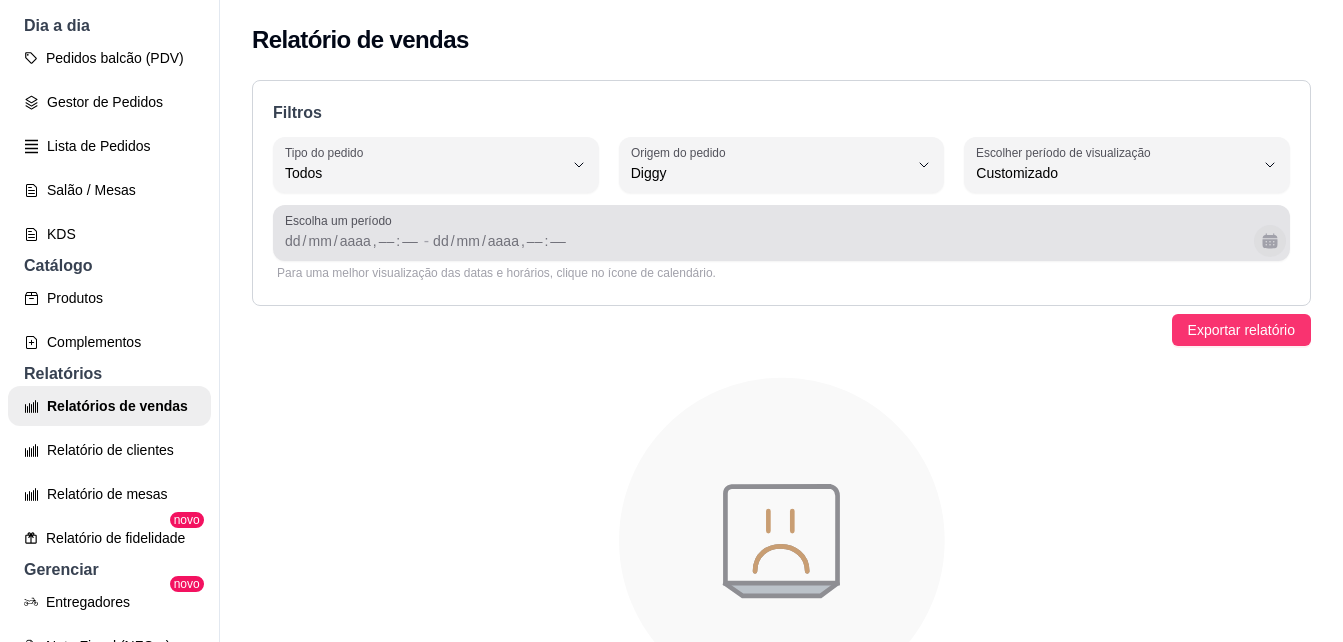 click at bounding box center (1270, 241) 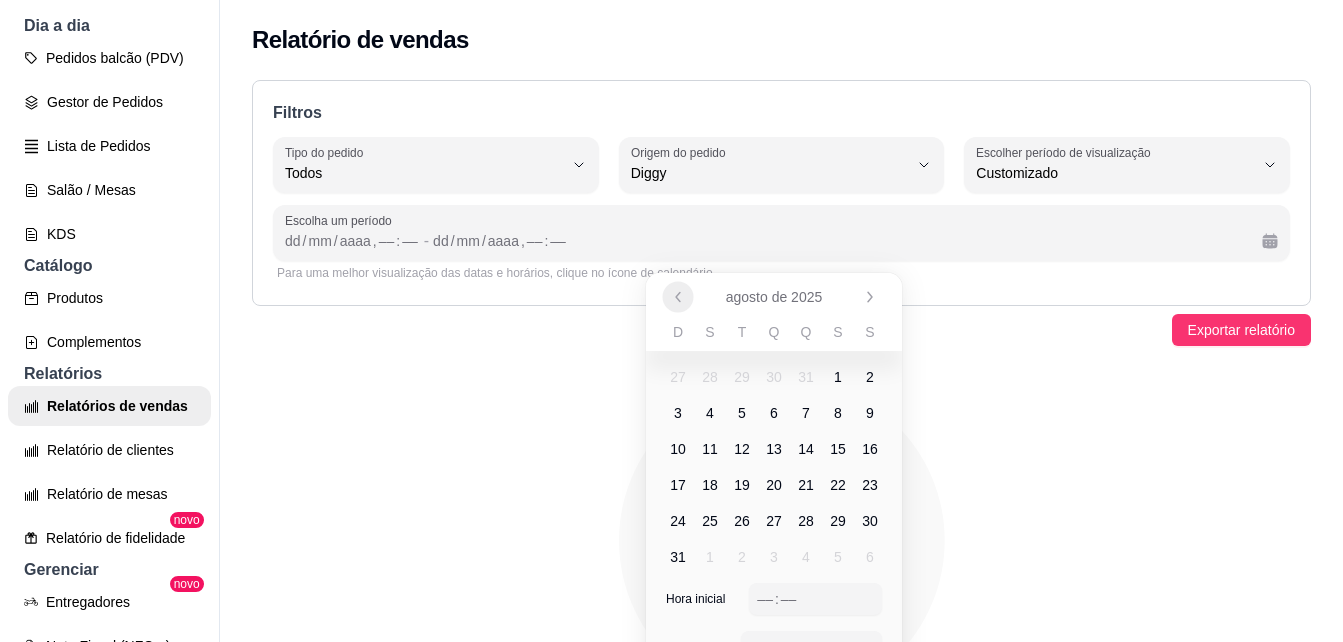 click 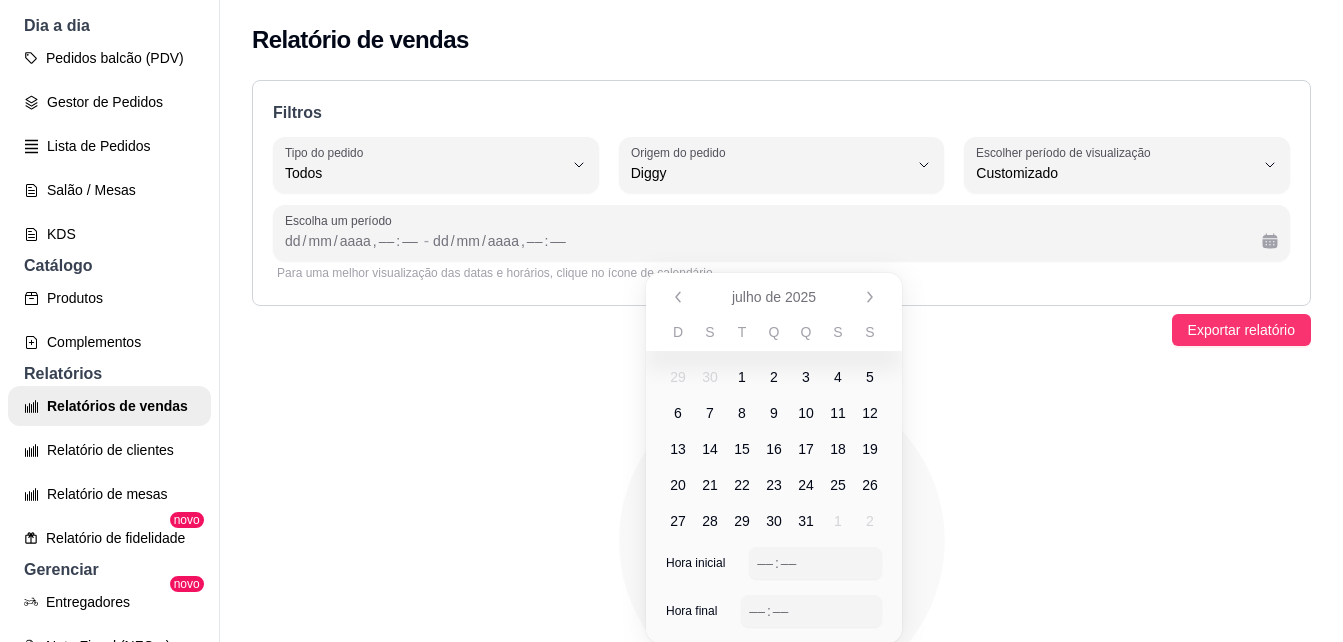 click on "1" at bounding box center (742, 377) 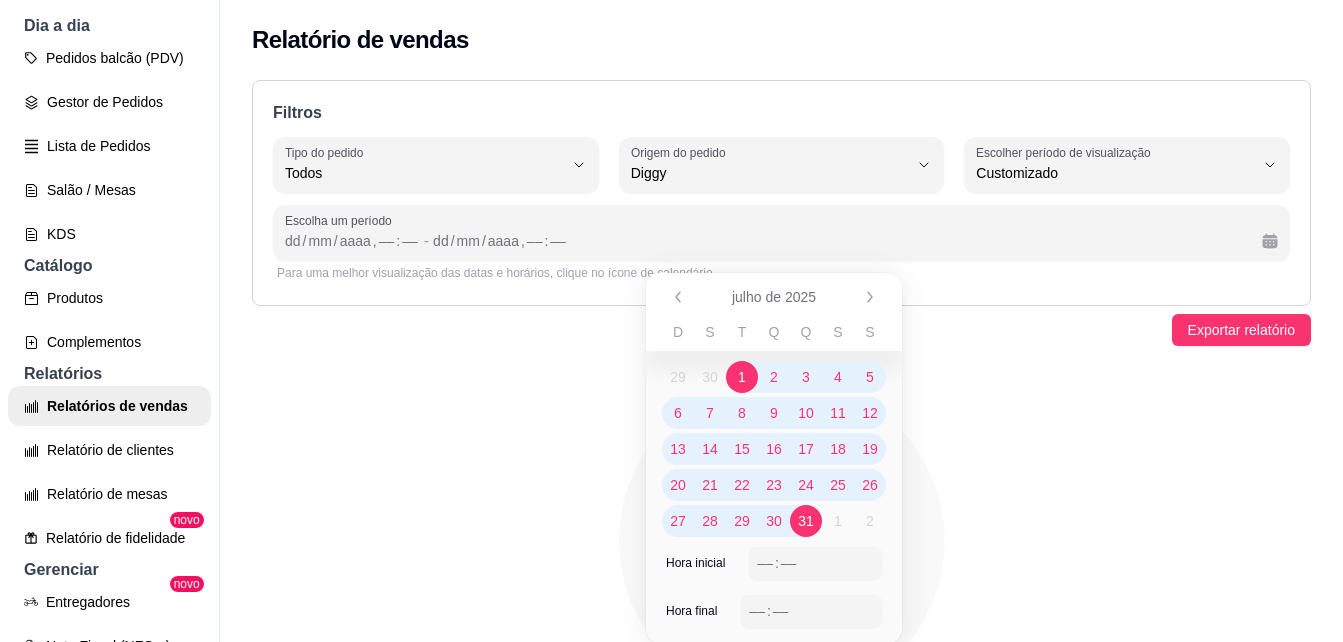 click on "31" at bounding box center (806, 521) 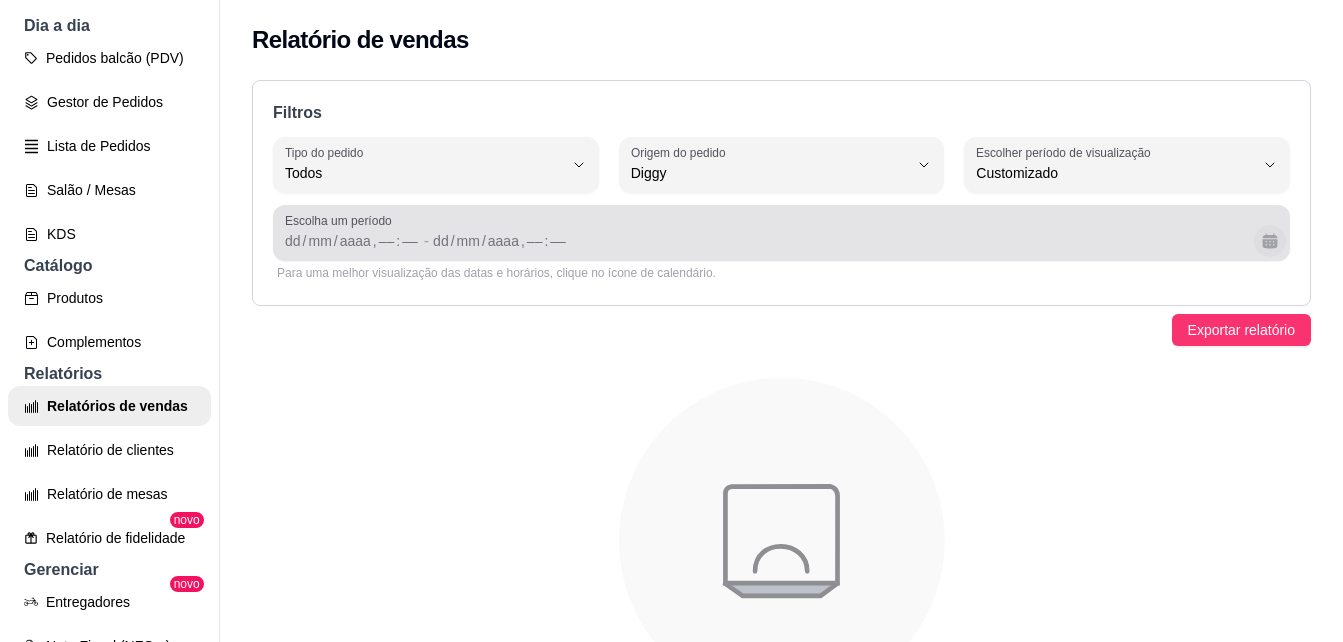 click at bounding box center [1270, 241] 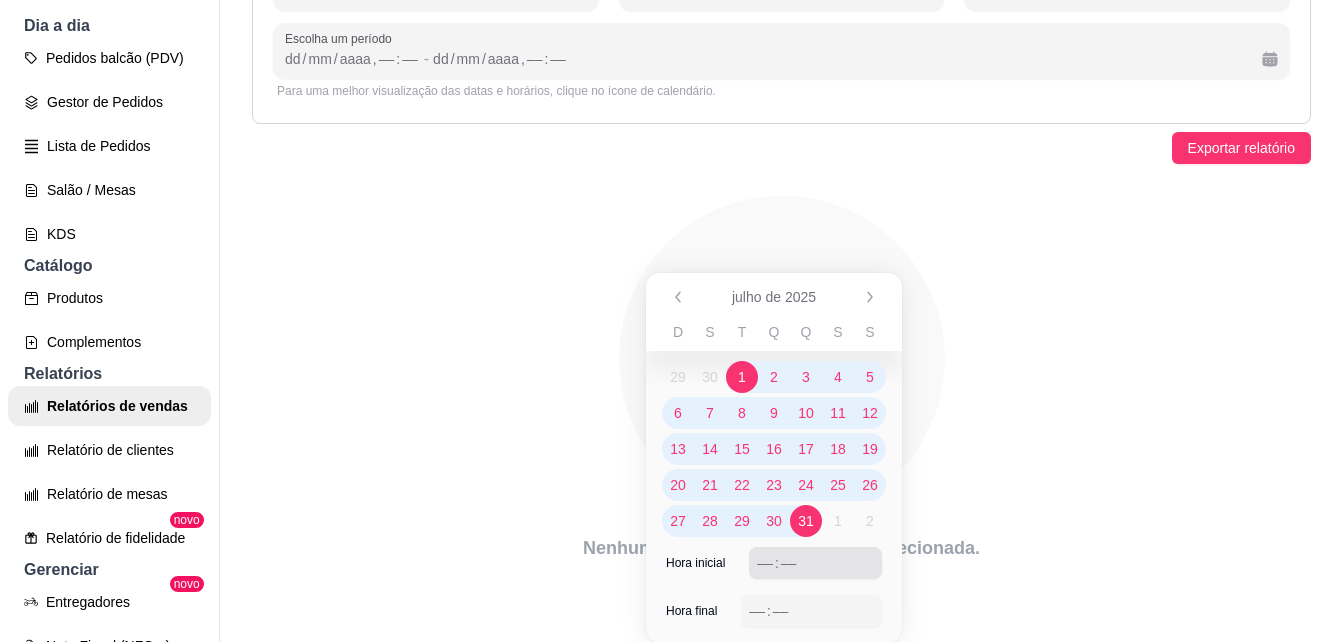 scroll, scrollTop: 197, scrollLeft: 0, axis: vertical 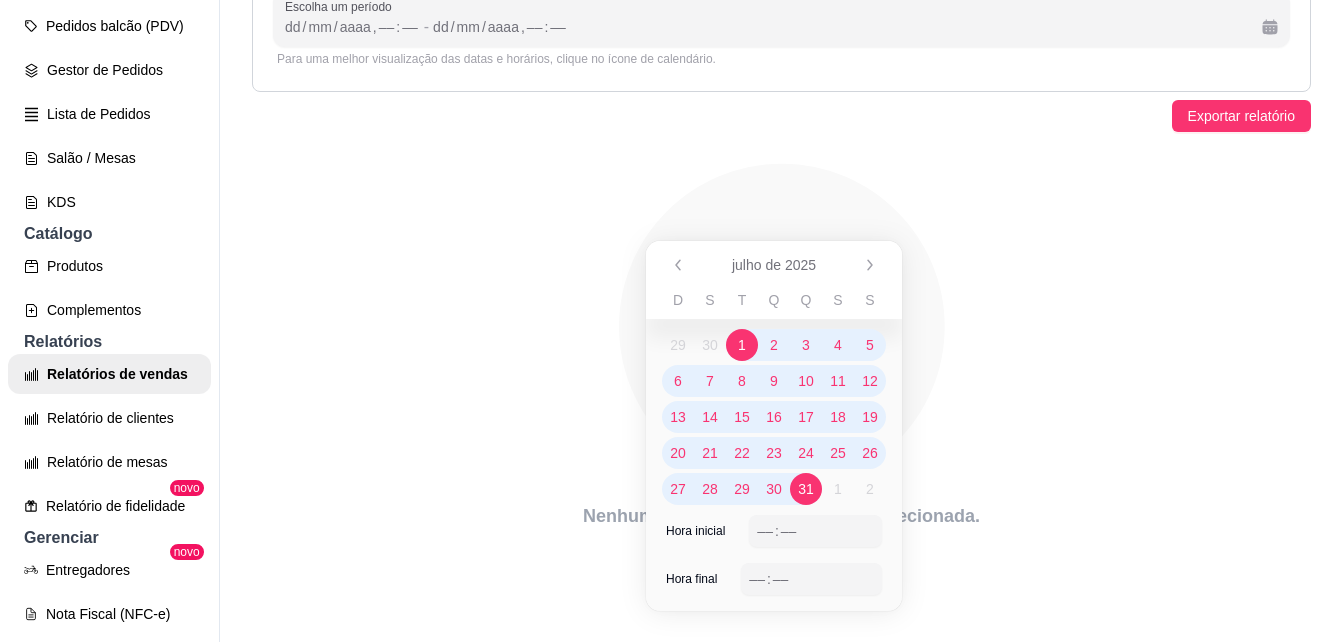 click on "31" at bounding box center [806, 489] 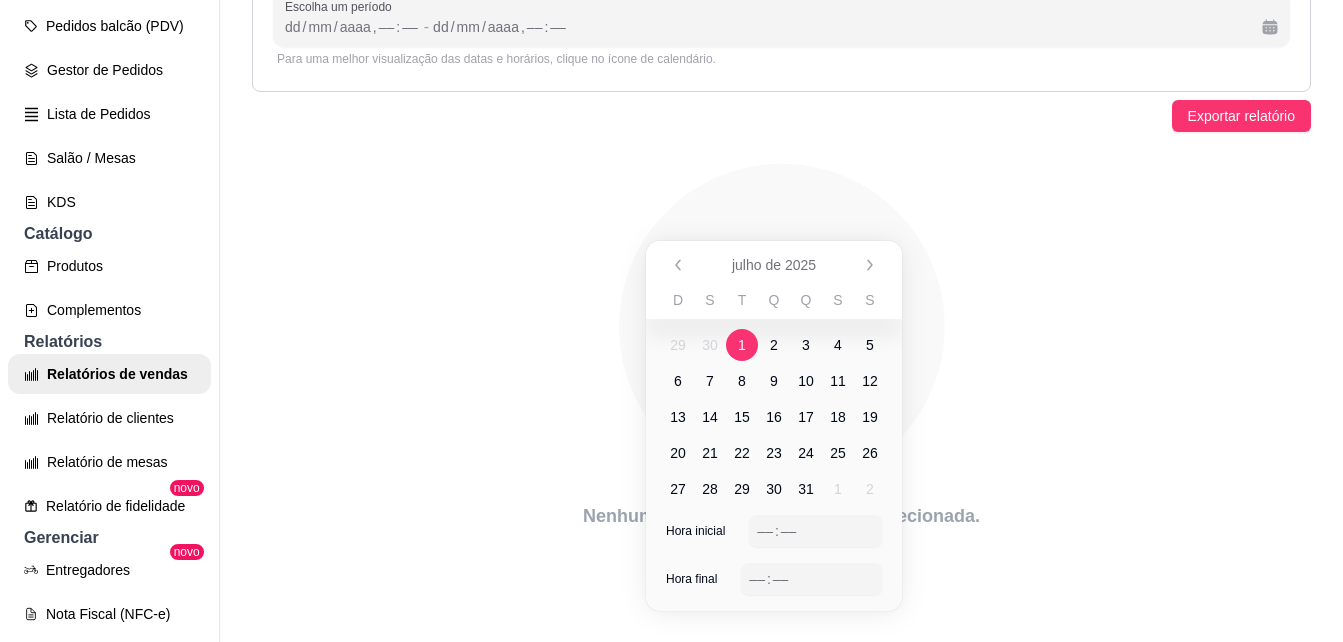 click on "1" at bounding box center [742, 345] 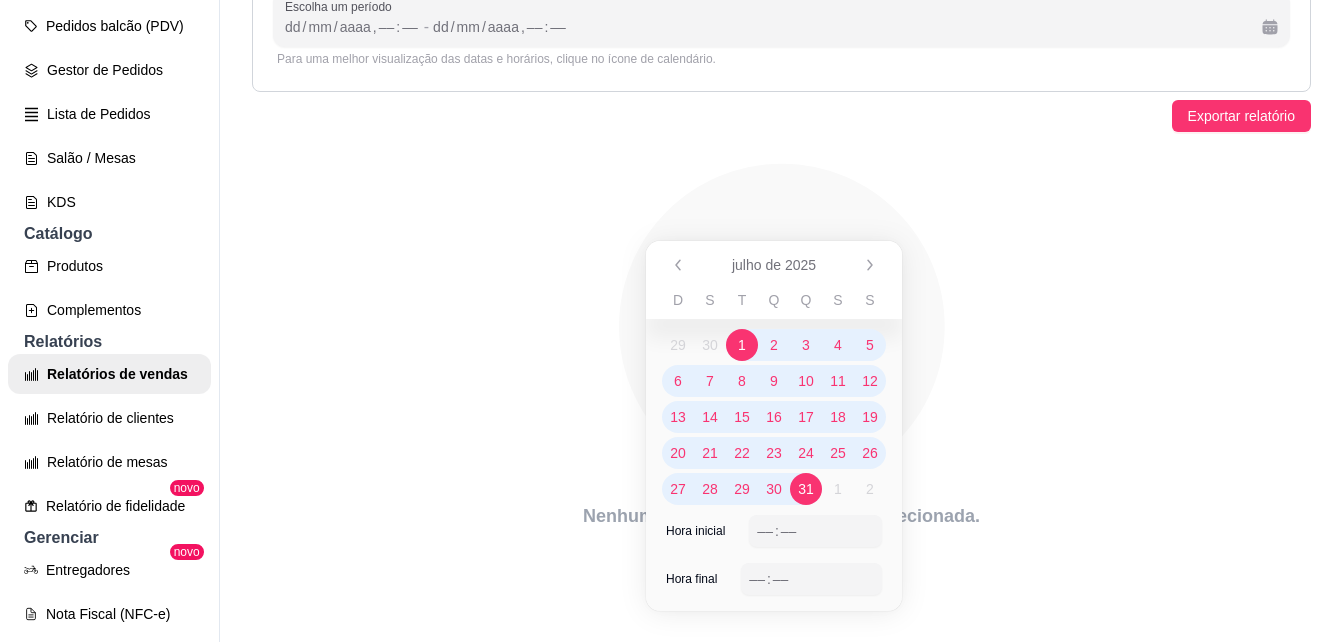 click on "31" at bounding box center (806, 489) 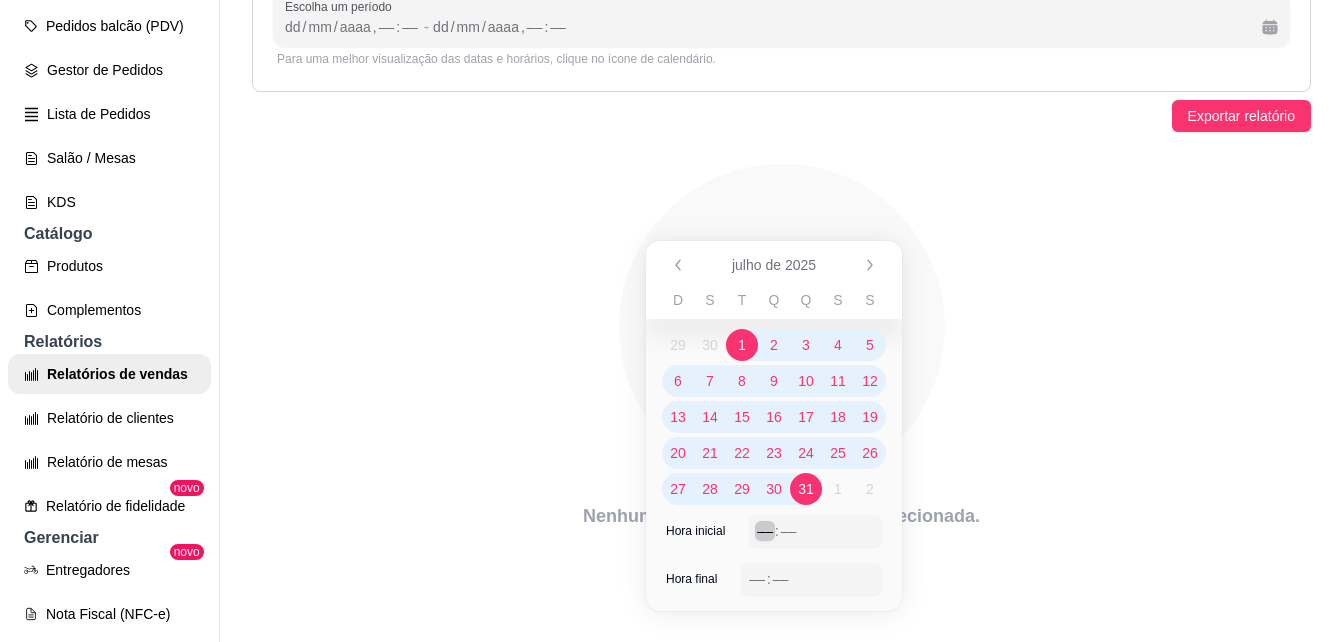 click on "––" at bounding box center [765, 531] 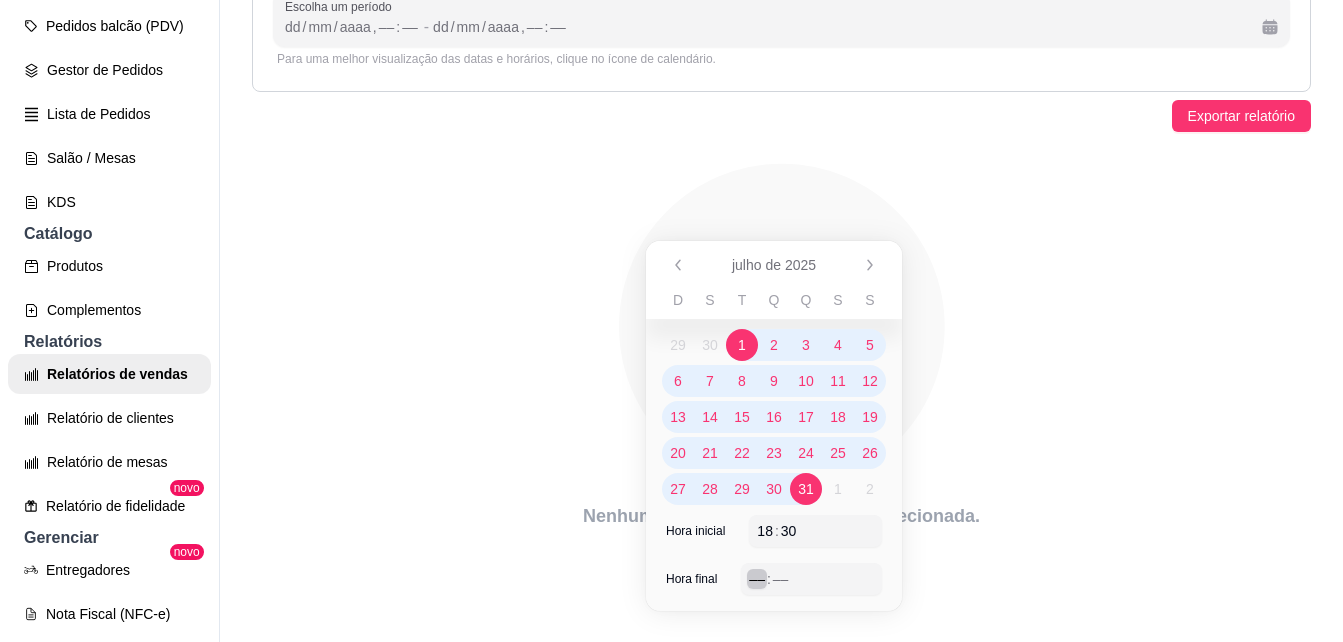 click on "––" at bounding box center (757, 579) 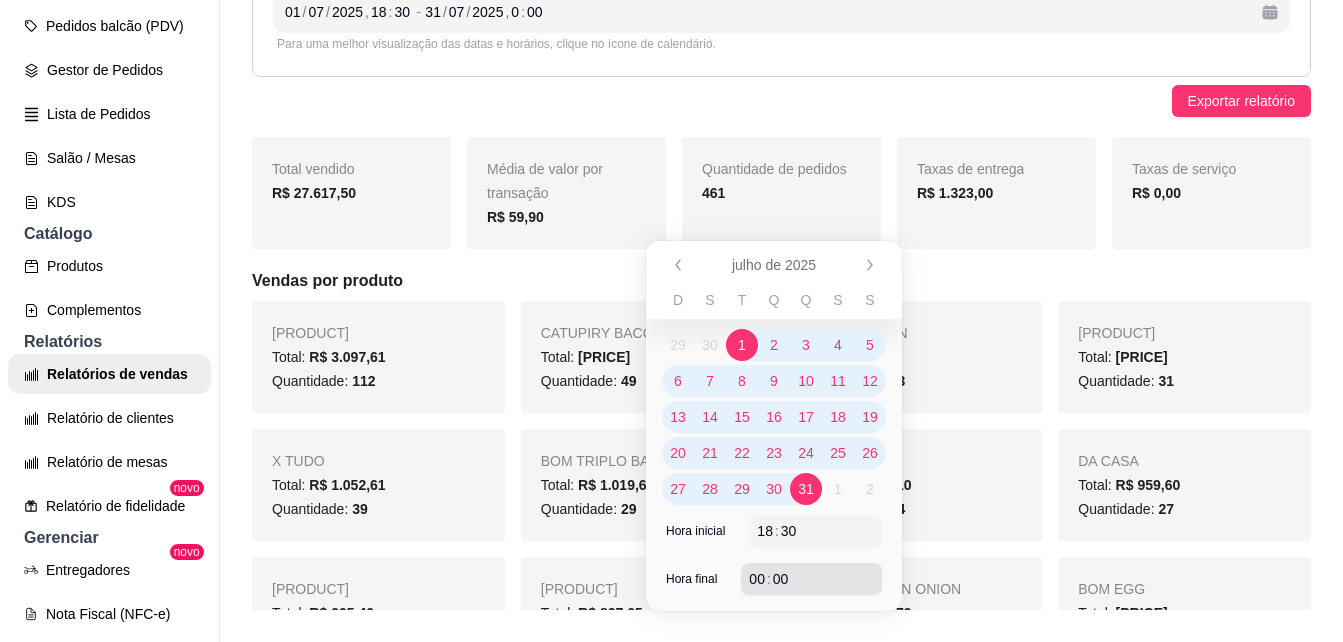 click on "[PRODUCT]  Total:   [PRICE] Quantidade:   [NUMBER] [PRODUCT]  Total:   [PRICE] Quantidade:   [NUMBER] [PRODUCT]  Total:   [PRICE] Quantidade:   [NUMBER] [PRODUCT]  Total:   [PRICE] Quantidade:   [NUMBER] [PRODUCT]  Total:   [PRICE] Quantidade:   [NUMBER] [PRODUCT]  Total:   [PRICE] Quantidade:   [NUMBER] [PRODUCT]  Total:   [PRICE] Quantidade:   [NUMBER] [PRODUCT] Total:   [PRICE] Quantidade:   [NUMBER] [PRODUCT] Total:   [PRICE] Quantidade:   [NUMBER] [PRODUCT]  Total:   [PRICE] Quantidade:   [NUMBER] [PRODUCT]  Total:   [PRICE] Quantidade:   [NUMBER] [PRODUCT]  Total:   [PRICE] Quantidade:   [NUMBER] [PRODUCT]  Total:   [PRICE] Quantidade:   [NUMBER] [PRODUCT]  Total:   [PRICE] Quantidade:   [NUMBER] [PRODUCT]  Total:   [PRICE] Quantidade:   [NUMBER] [PRODUCT]  Total:   [PRICE] Quantidade:   [NUMBER] [PRODUCT]  Total:   [PRICE] Quantidade:   [NUMBER] Total:     [NUMBER]" at bounding box center [781, 2481] 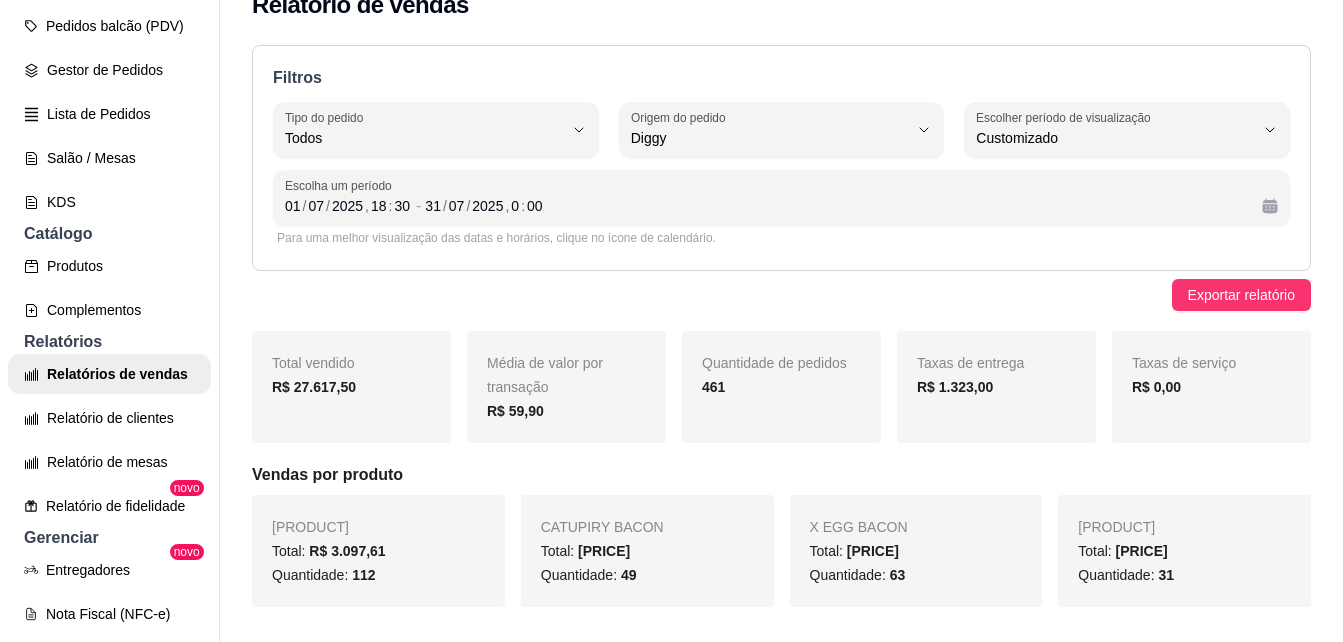 scroll, scrollTop: 0, scrollLeft: 0, axis: both 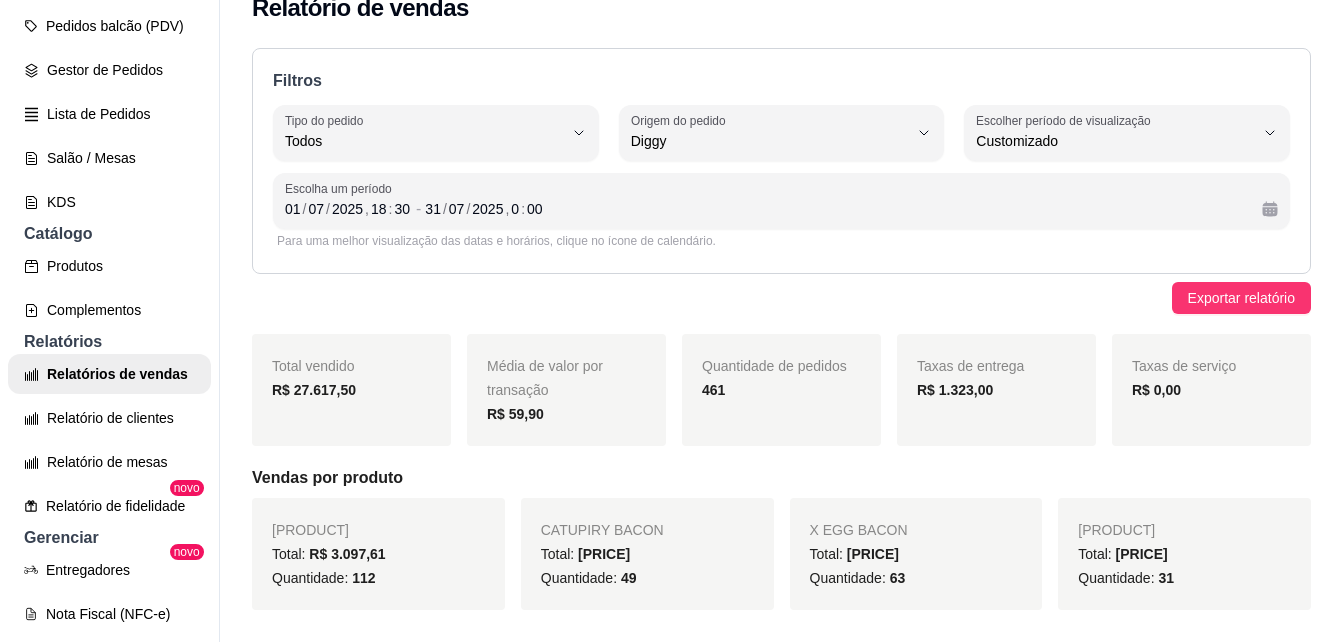 click on "Escolha um período [DD] / [MM] / [YYYY] ,  [HH] : [MM] - [DD] / [MM] / [YYYY] ,  [HH] : [MM] Para uma melhor visualização das datas e horários, clique no ícone de calendário. Exportar relatório Total vendido [PRICE] Média de valor por transação [PRICE] Quantidade de pedidos [NUMBER] Taxas de entrega [PRICE] Taxas de serviço [PRICE] Vendas por produto [PRODUCT]  Total:   [PRICE] Quantidade:   [NUMBER] [PRODUCT]  Total:   [PRICE] Quantidade:   [NUMBER] [PRODUCT]  Total:   [PRICE] Quantidade:   [NUMBER] [PRODUCT]  Total:   [PRICE] Quantidade:   [NUMBER] [PRODUCT]  Total:   [PRICE]   [NUMBER]" at bounding box center [781, 3935] 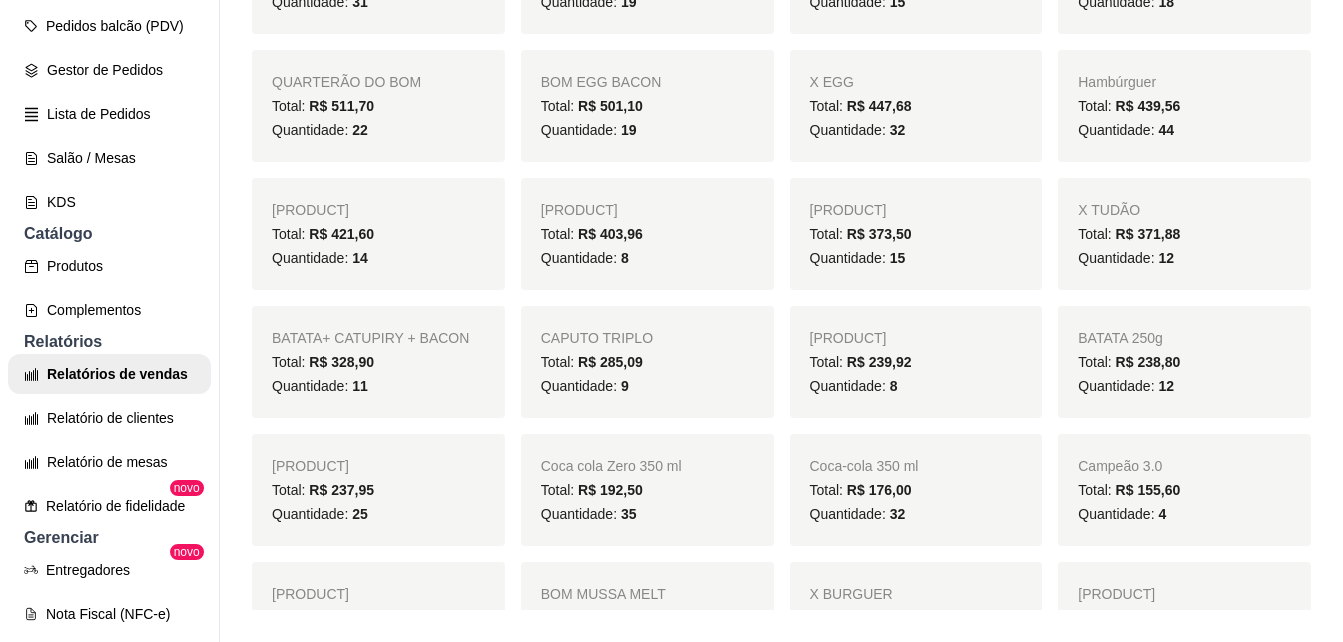 scroll, scrollTop: 1096, scrollLeft: 0, axis: vertical 